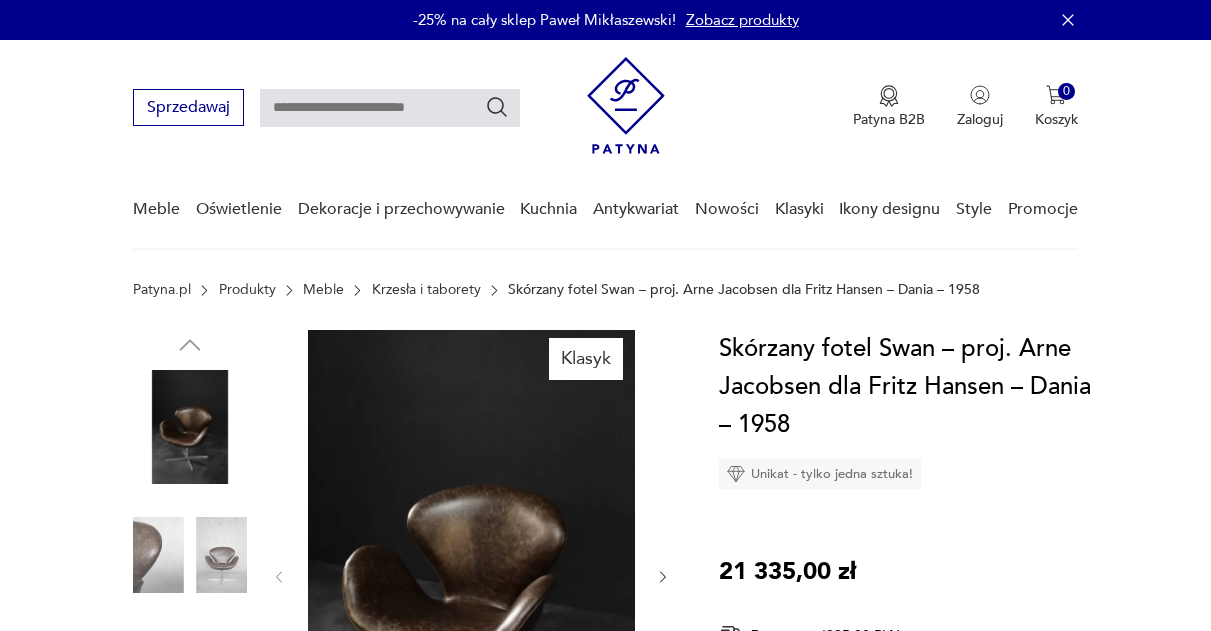 scroll, scrollTop: 0, scrollLeft: 0, axis: both 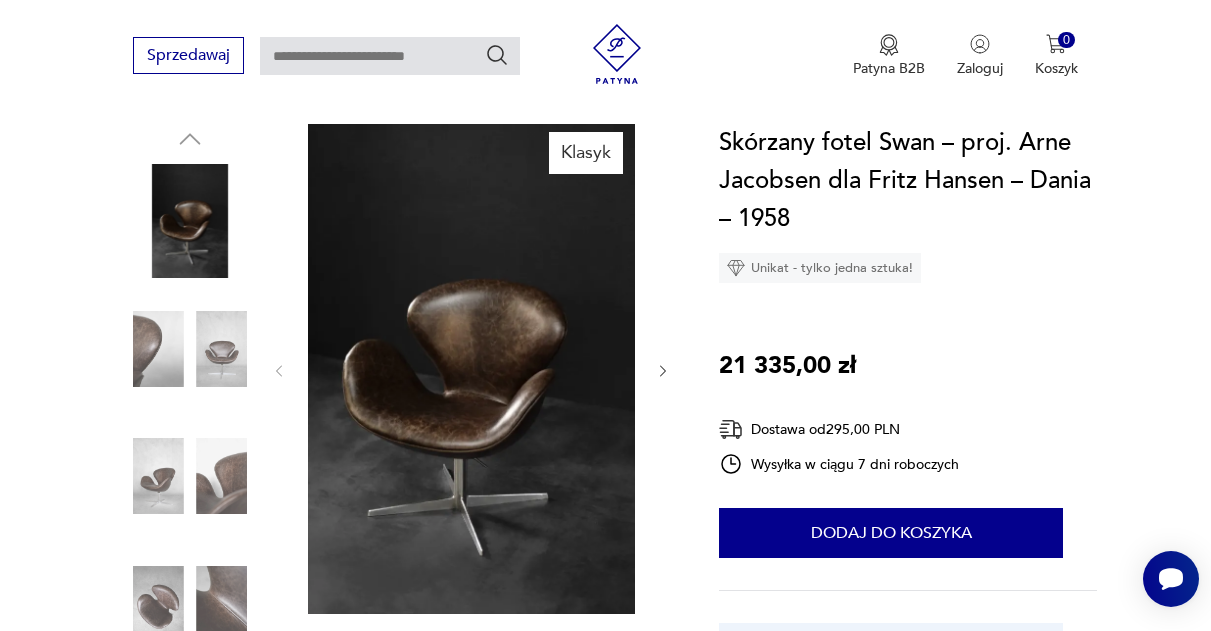 click at bounding box center [471, 369] 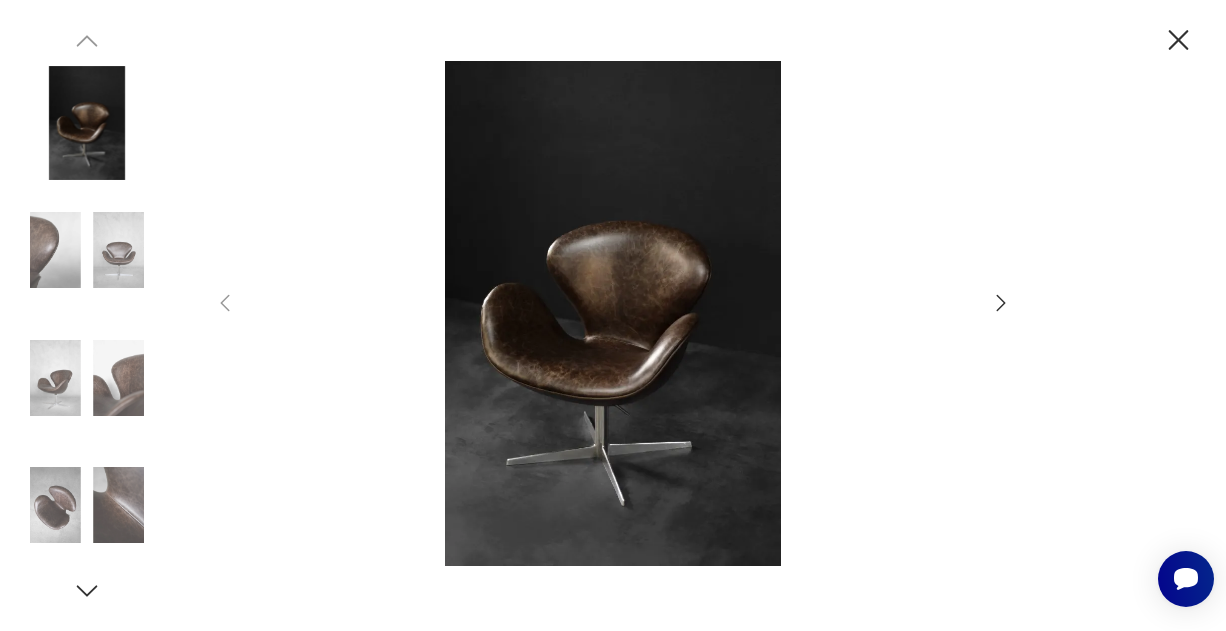 click at bounding box center [613, 313] 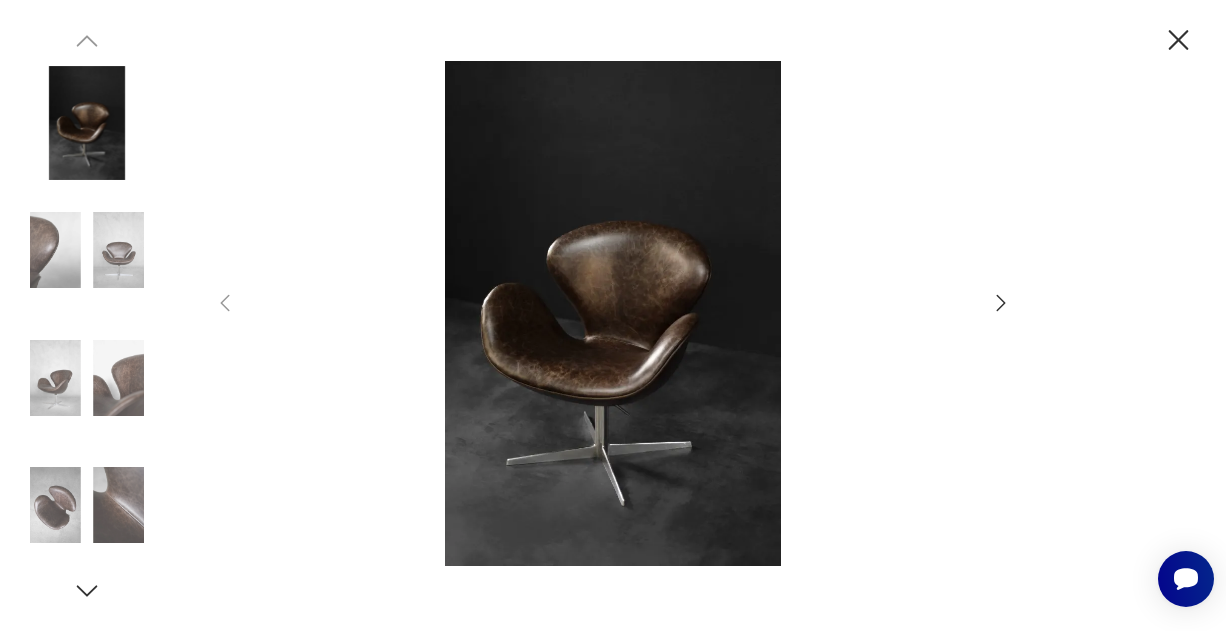 click at bounding box center (87, 250) 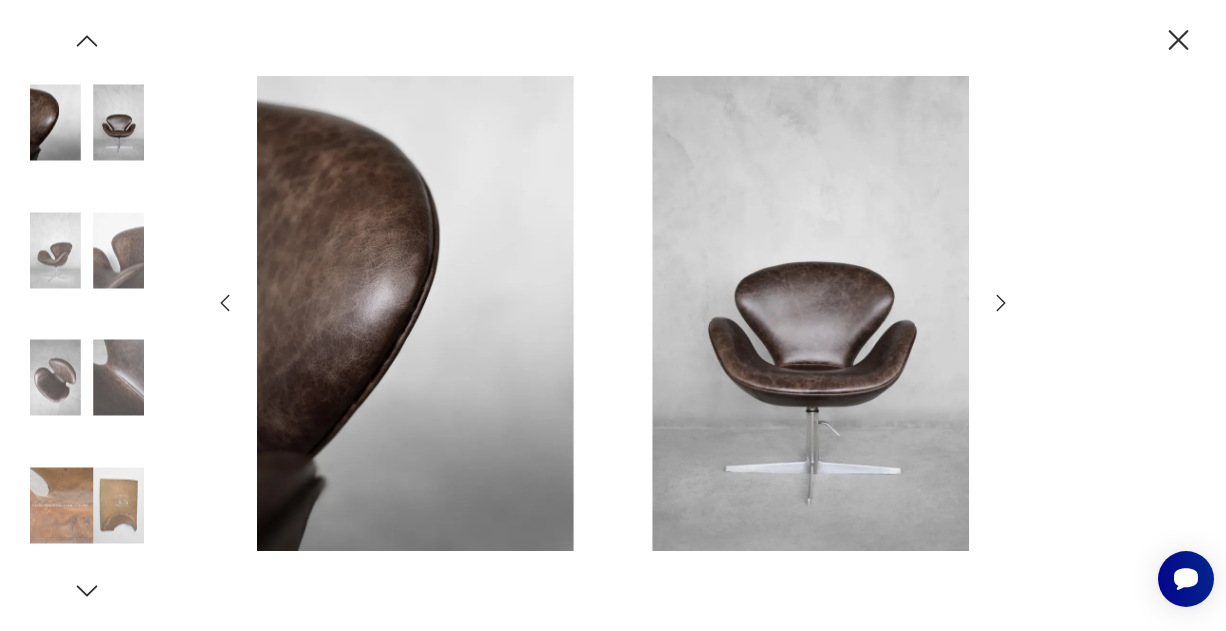 click at bounding box center [87, 378] 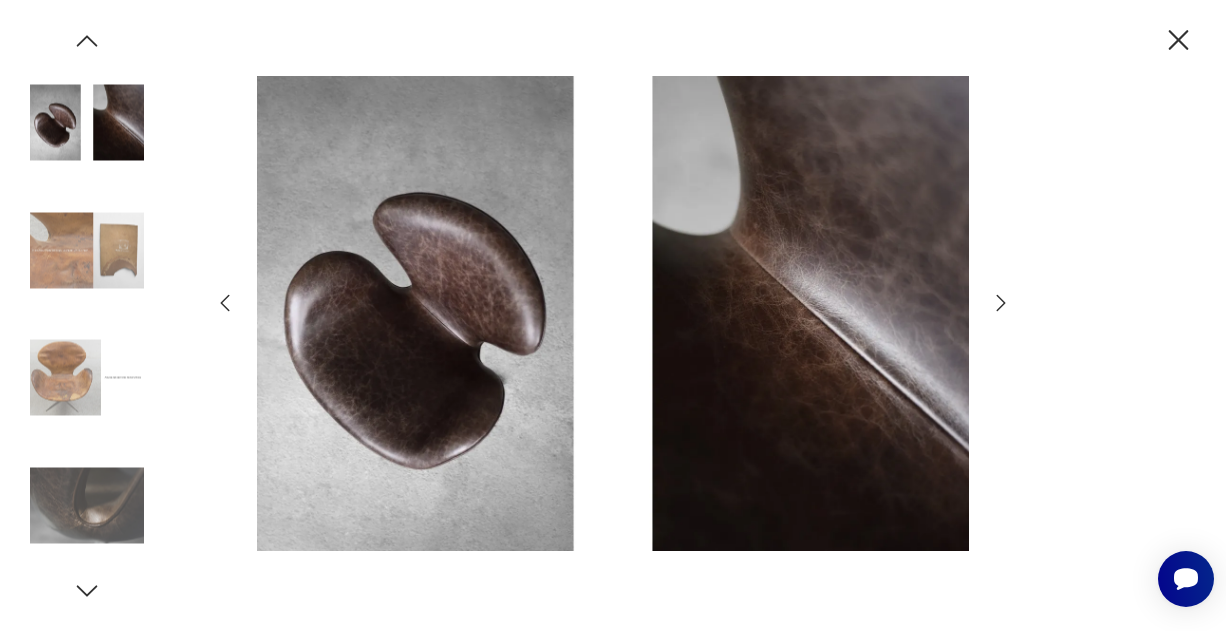 click at bounding box center [87, 505] 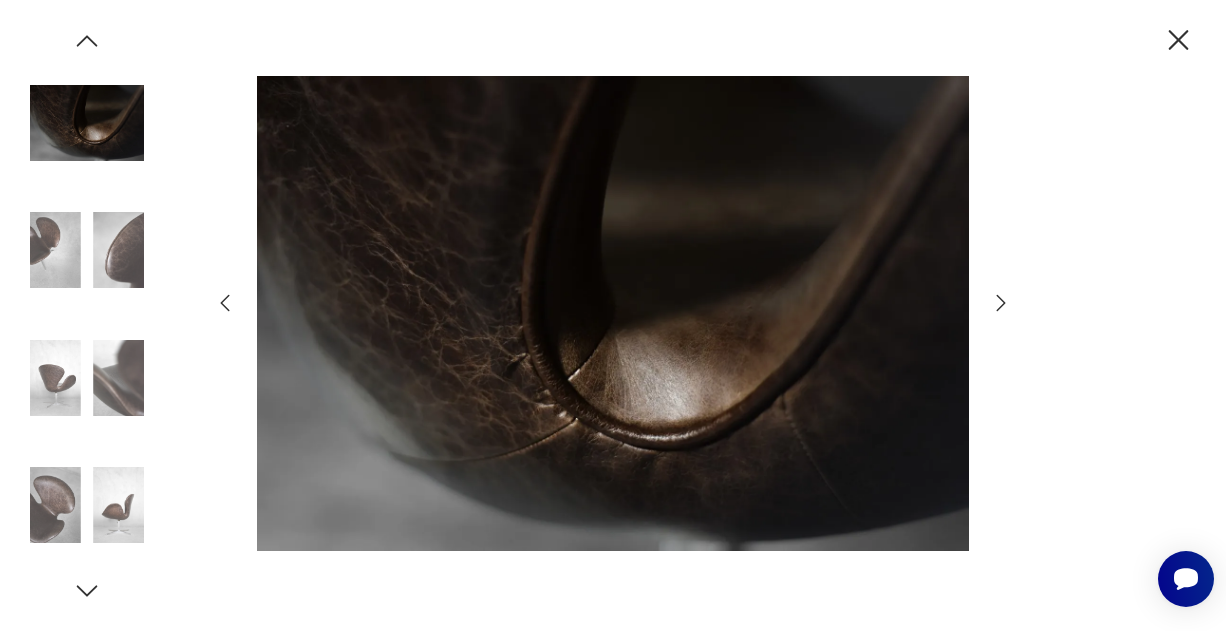 click at bounding box center (87, 505) 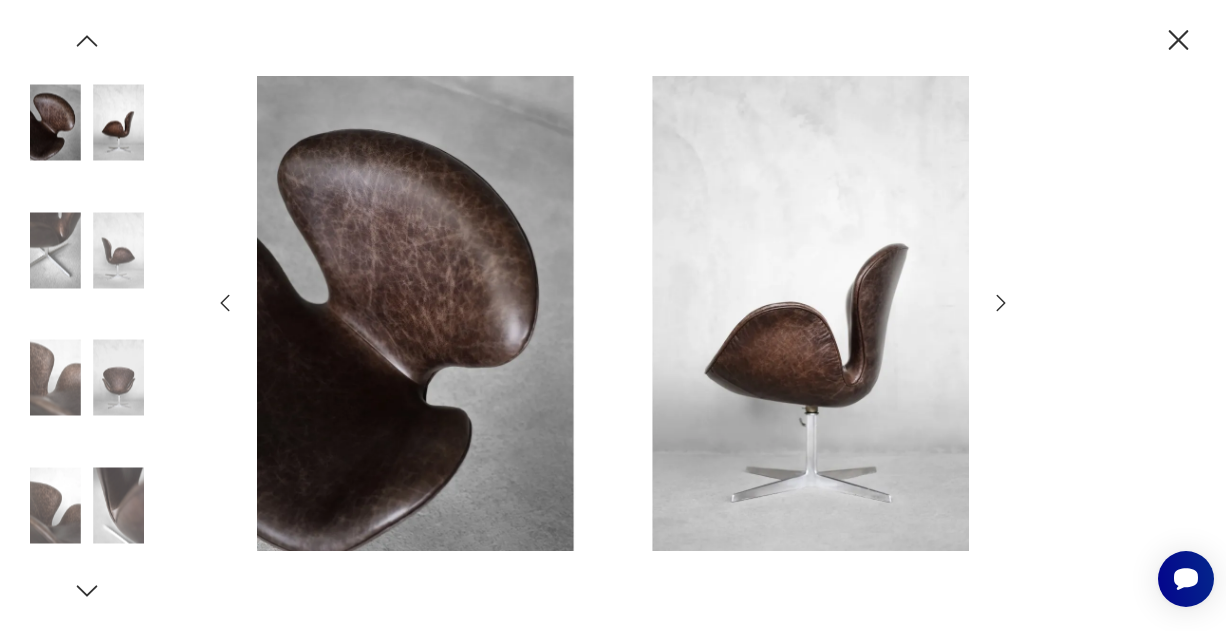 click 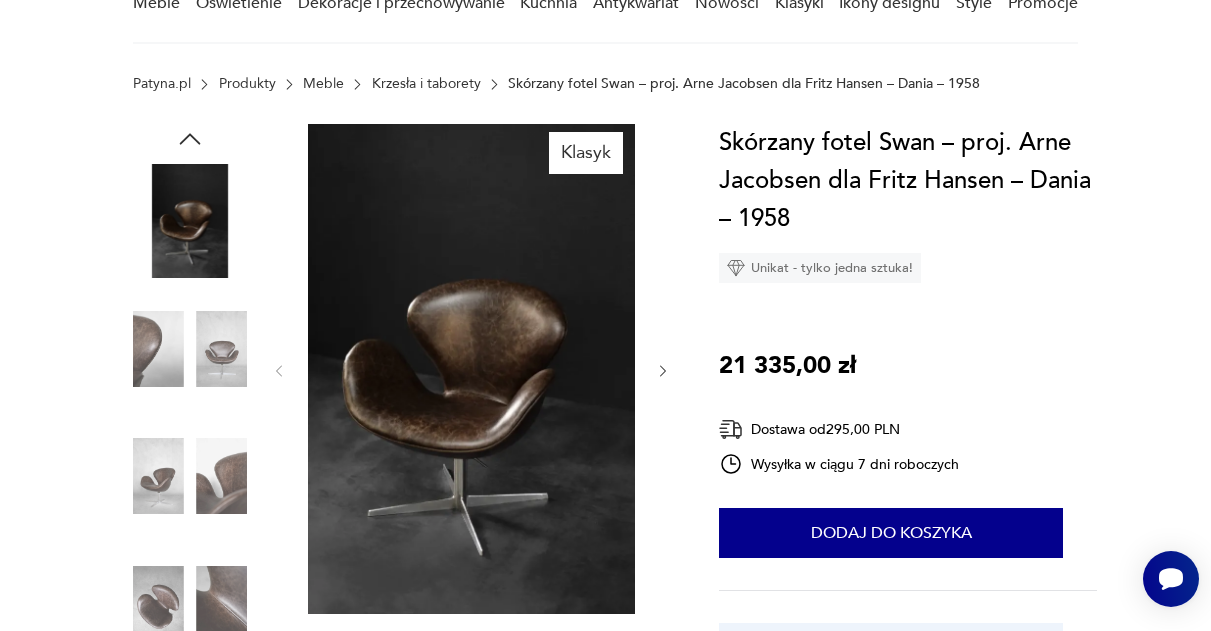 scroll, scrollTop: 0, scrollLeft: 0, axis: both 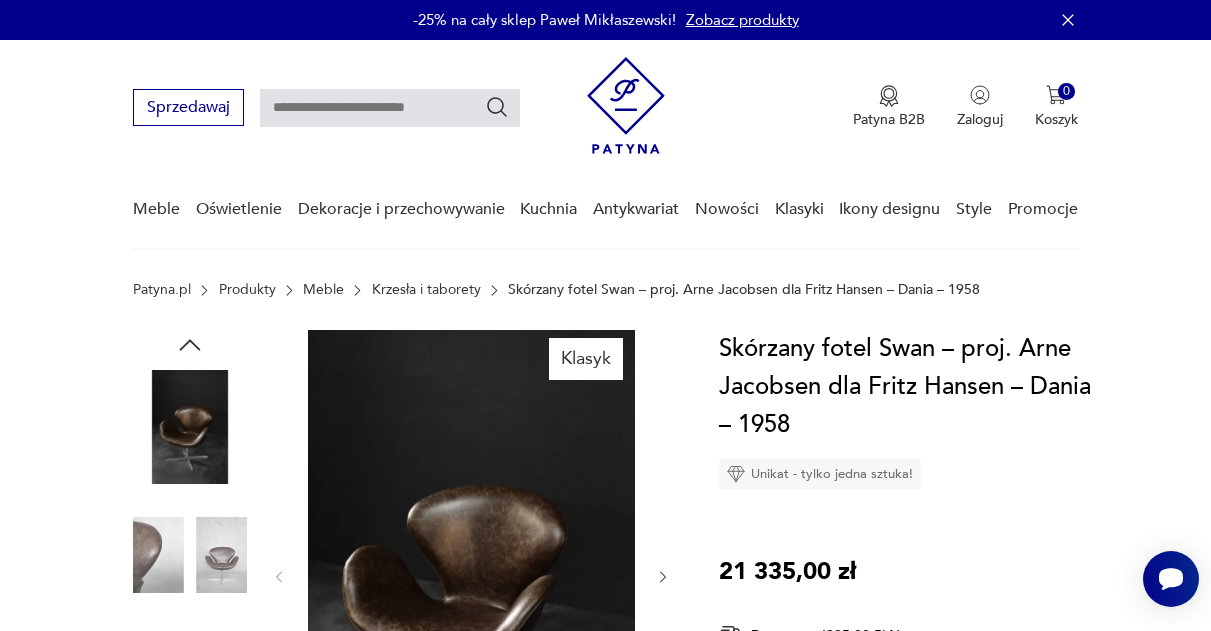 click on "Krzesła i taborety" at bounding box center (426, 290) 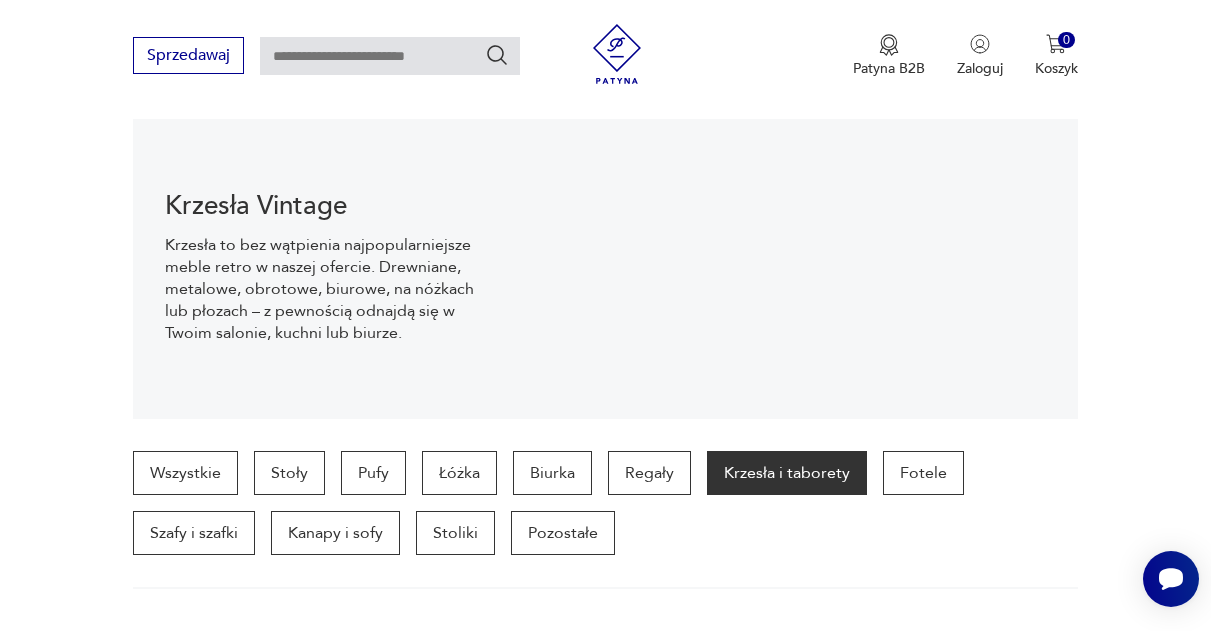 scroll, scrollTop: 212, scrollLeft: 0, axis: vertical 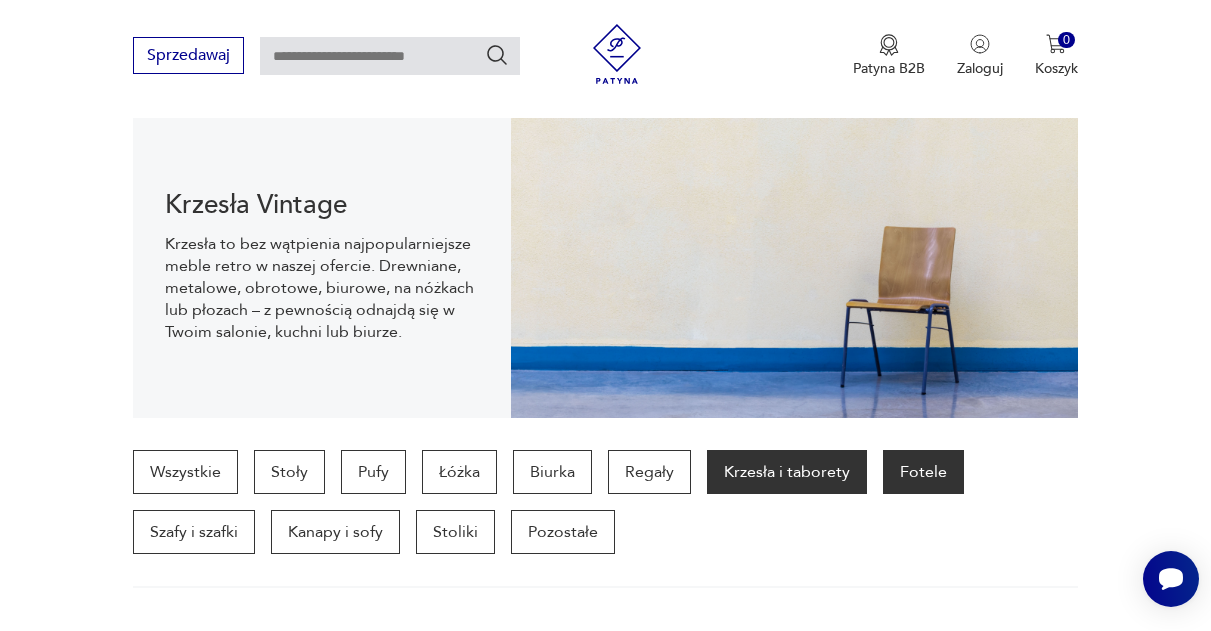 click on "Fotele" at bounding box center (923, 472) 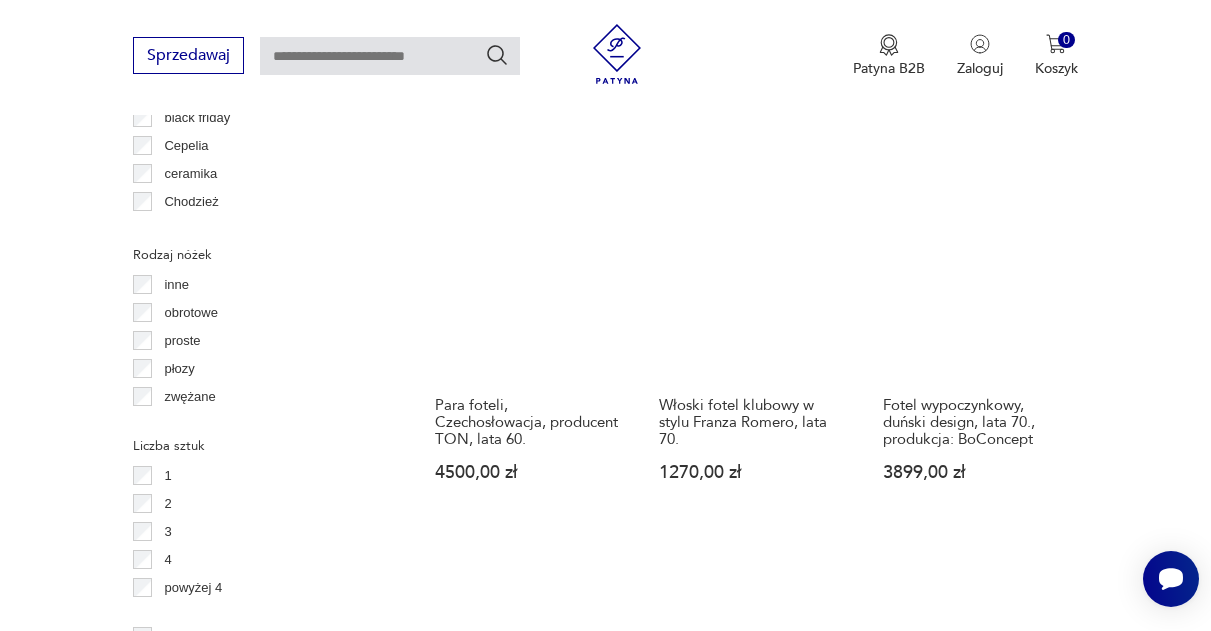 scroll, scrollTop: 2272, scrollLeft: 0, axis: vertical 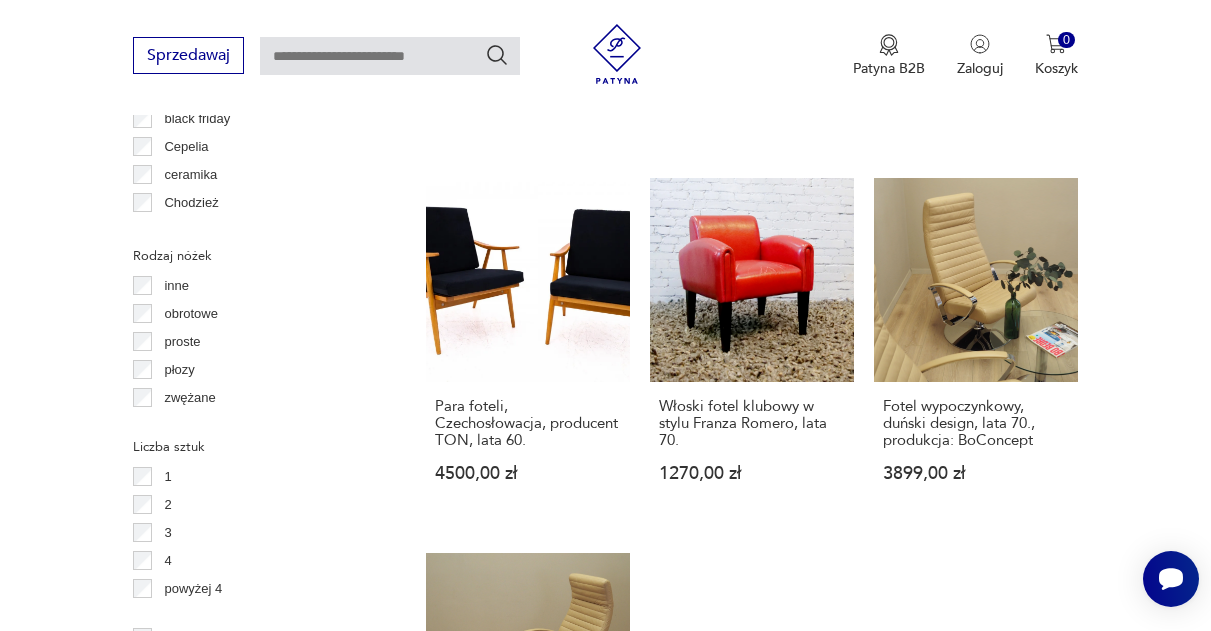 click on "Klasyk Fotel wypoczynkowy Togo vintage, proj. [FIRST_NAME] [LAST_NAME] dla Ligne Roset, skóra brązowa camel, Francja, lata [DECADE]. [PRICE] Klasyk Fotel wypoczynkowy Togo vintage, proj. [FIRST_NAME] [LAST_NAME] dla Ligne Roset, sztruks beżowy, Francja, lata [DECADE]. [PRICE] Fotel typ 300-123, [FIRST_NAME] [LAST_NAME], white boucle [PRICE] Włoski fotel wypoczynkowy zaprojektowany przez [FIRST_NAME] [LAST_NAME] i wykonany przez Minotti w latach [DECADE]. [PRICE] Fotel, [FIRST_NAME] [LAST_NAME], Wielka Brytania, lata [DECADE]. [PRICE] Klasyk Fotel PJ112, proj. [FIRST_NAME] [LAST_NAME], [FIRST_NAME] [LAST_NAME], Dania, lata [DECADE]. [PRICE] Fotel biały, duński design, lata [DECADE]., produkcja: Dania [PRICE] Fotel wypoczynkowy, duński design, lata [DECADE]., produkcja: Dania [PRICE] Fotel klubowy, vintage design, lata [DECADE]., PRL [PRICE] Fotel, Dania, lata [DECADE]. [PRICE] Klasyk Fotel [FIRST_NAME] 300-193, PRL, drewniany, Bączyk, rozpinane zielone poduszki [PRICE] Klasyk Para foteli Art Deco projektu [FIRST_NAME] [LAST_NAME] z lat [DECADE]., Czechosłowacja. [PRICE] [PRICE] [PRICE] [PRICE]" at bounding box center (752, -230) 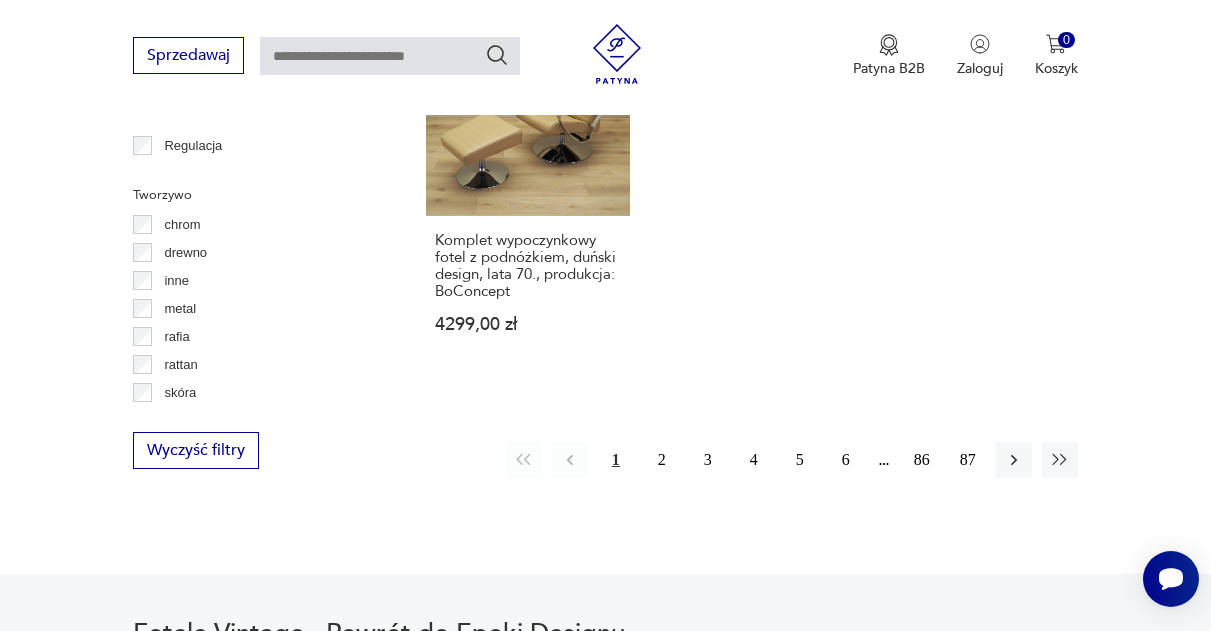 scroll, scrollTop: 2816, scrollLeft: 0, axis: vertical 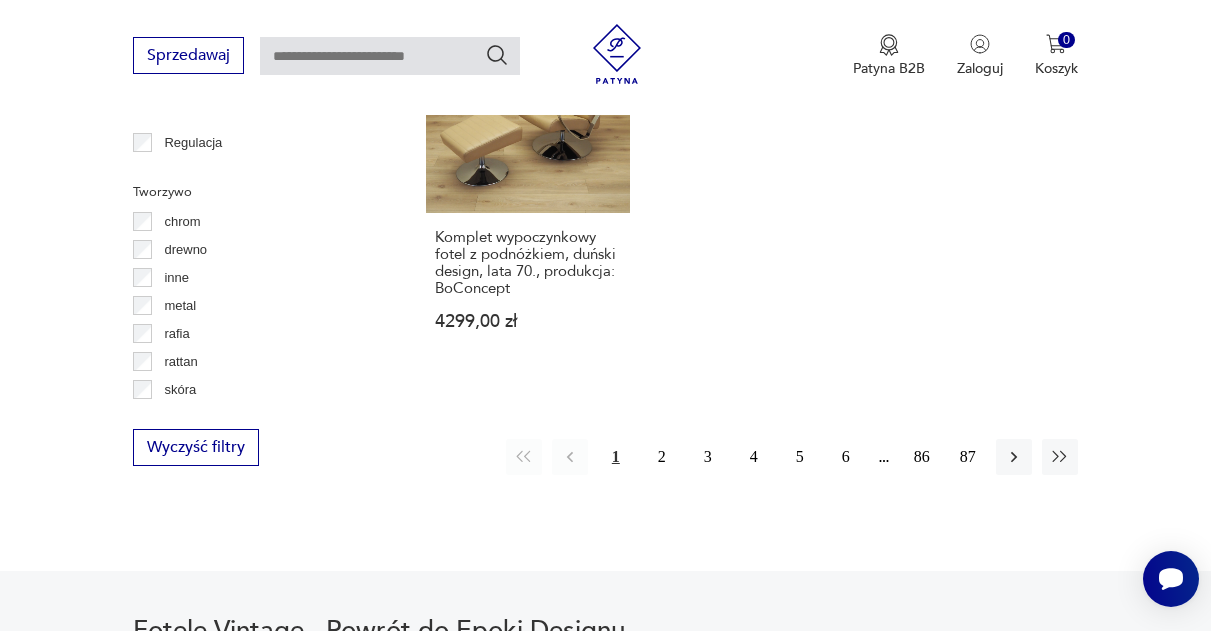 click on "Filtruj produkty Cena MIN MAX OK Promocja Datowanie OK Kraj pochodzenia Dania  ( [NUMBER] ) Polska  ( [NUMBER] ) Niemcy  ( [NUMBER] ) Szwecja  ( [NUMBER] ) Włochy  ( [NUMBER] ) Czechy  ( [NUMBER] ) Czechosłowacja  ( [NUMBER] ) Norwegia  ( [NUMBER] ) Producent Projektant Typ bujany do czytania inny klubowy ogrodowy pufa rozkładany Stan przedmiotu Klasyk Kolor Tag art deco Bauhaus Bavaria black friday Cepelia ceramika Chodzież Ćmielów Rodzaj nóżek inne obrotowe proste płozy zwężane Liczba sztuk 1 2 3 4 powyżej 4 Podłokietniki Regulacja Tworzywo chrom drewno inne metal rafia rattan skóra tkanina tworzywo sztuczne wiklina Wyczyść filtry Znaleziono  [NUMBER]   produktów Filtruj Sortuj według daty dodania Sortuj według daty dodania Klasyk Fotel wypoczynkowy Togo vintage, proj. [FIRST_NAME] [LAST_NAME] dla Ligne Roset, skóra brązowa camel, Francja, lata [DECADE]. [PRICE] Klasyk Fotel wypoczynkowy Togo vintage, proj. [FIRST_NAME] [LAST_NAME] dla Ligne Roset, sztruks beżowy, Francja, lata [DECADE]. [PRICE] Fotel typ 300-123, [FIRST_NAME] [LAST_NAME], white boucle [PRICE]" at bounding box center [605, -707] 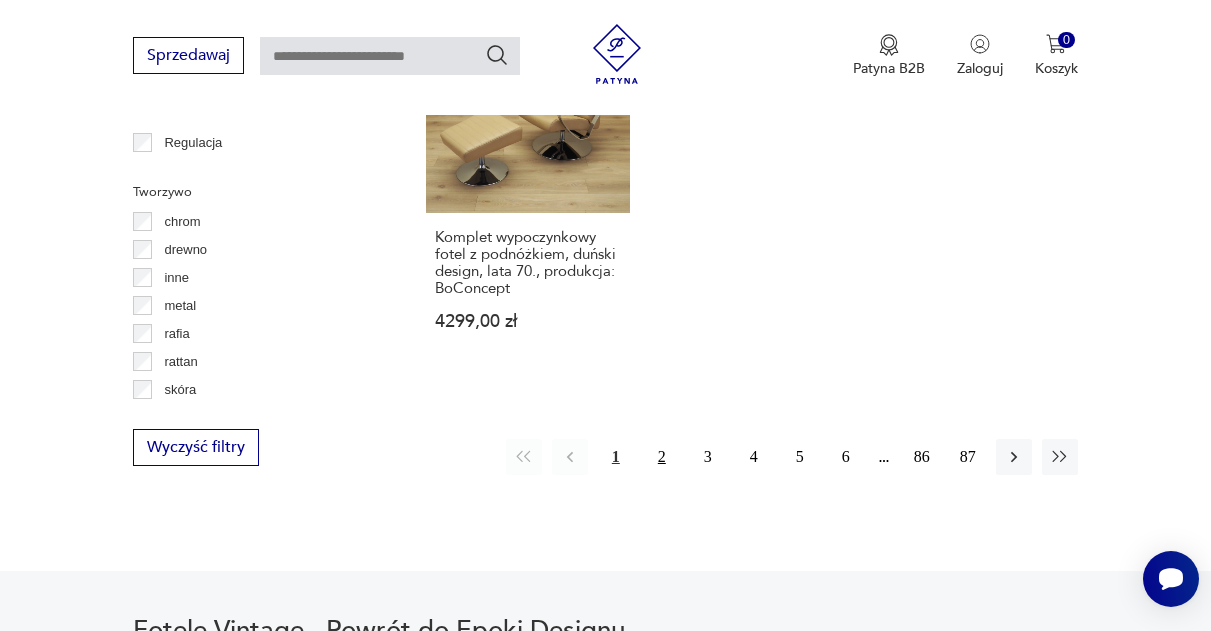 click on "2" at bounding box center (662, 457) 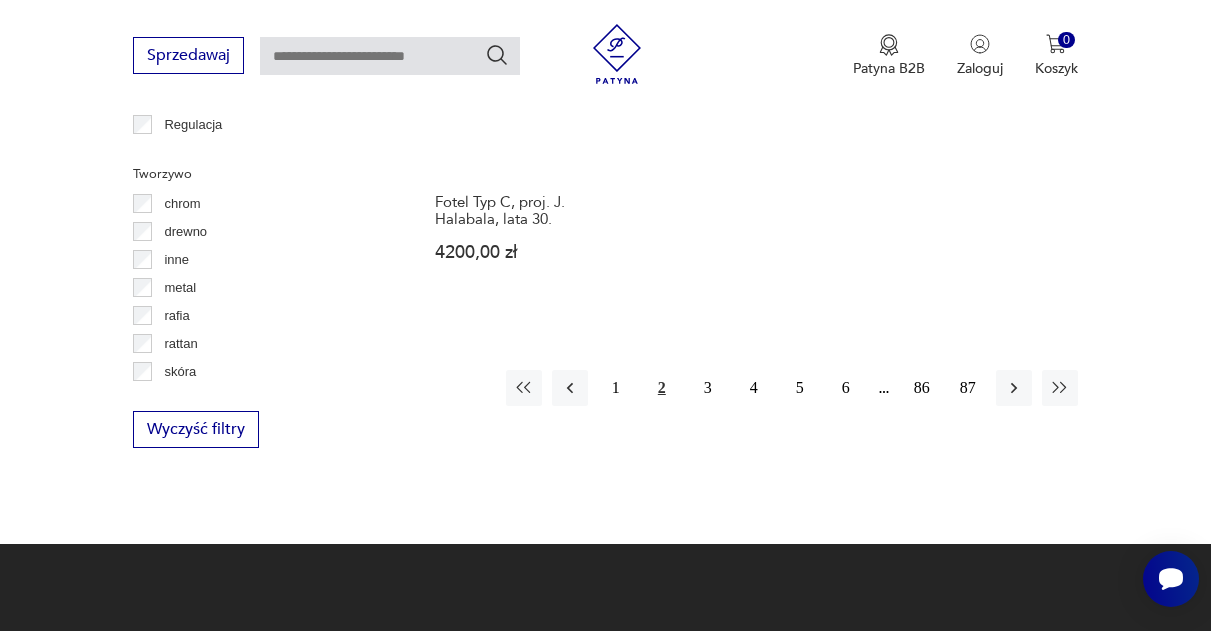 scroll, scrollTop: 2835, scrollLeft: 0, axis: vertical 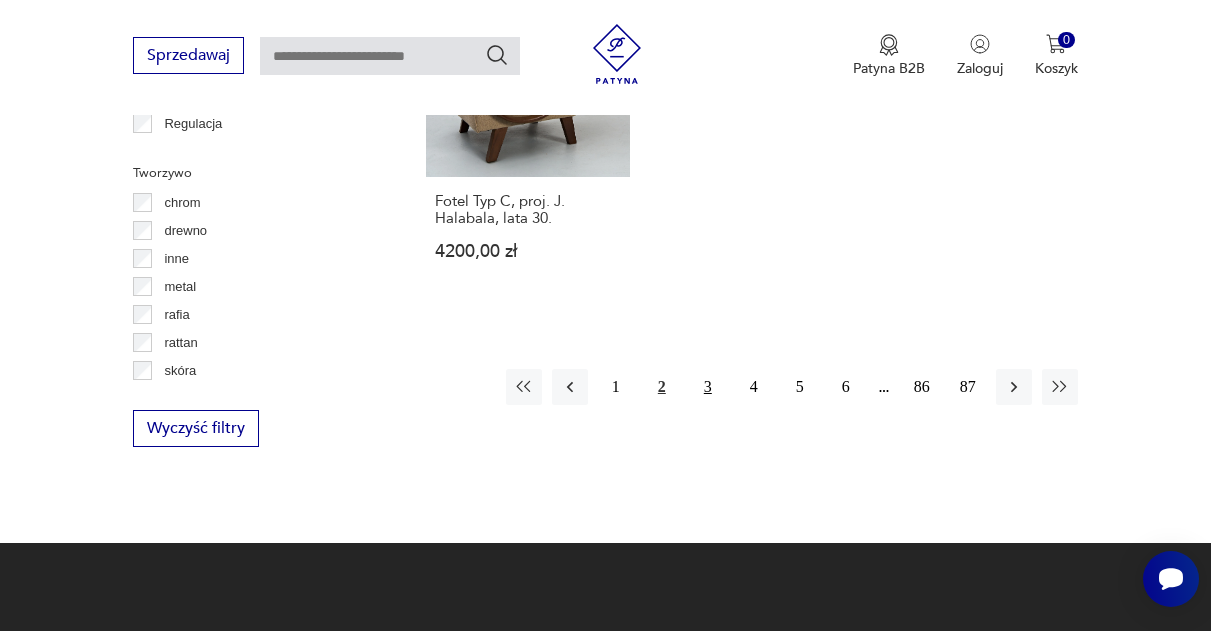 click on "3" at bounding box center [708, 387] 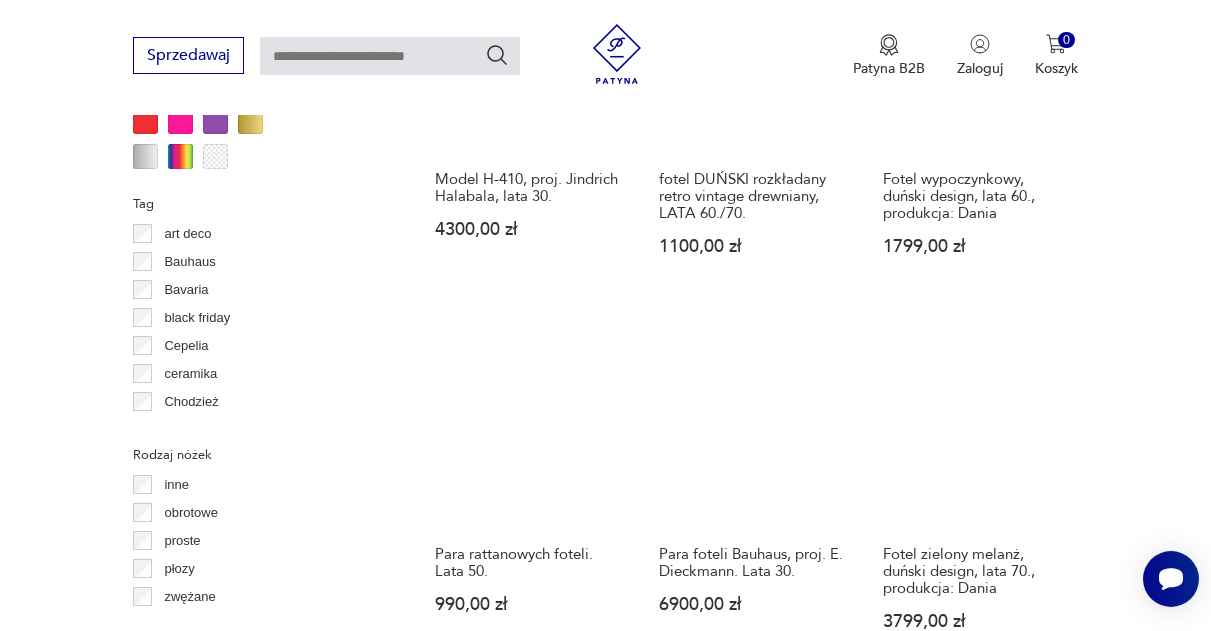 scroll, scrollTop: 2079, scrollLeft: 0, axis: vertical 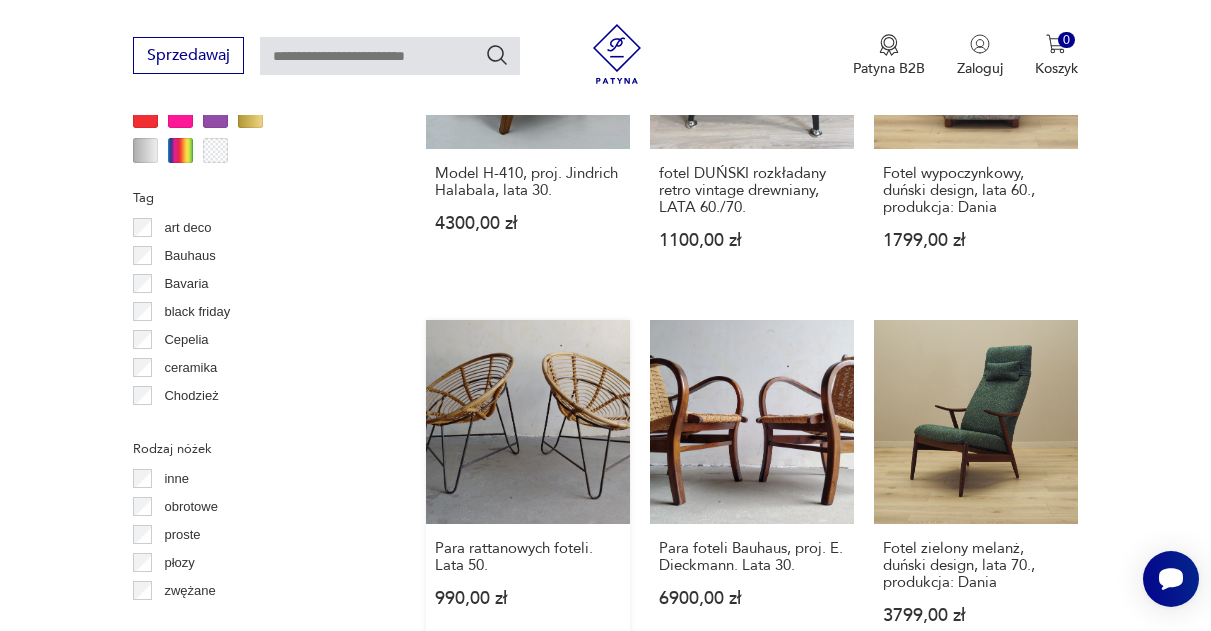 click on "Para rattanowych foteli. Lata [DECADE]. [PRICE]" at bounding box center [528, 491] 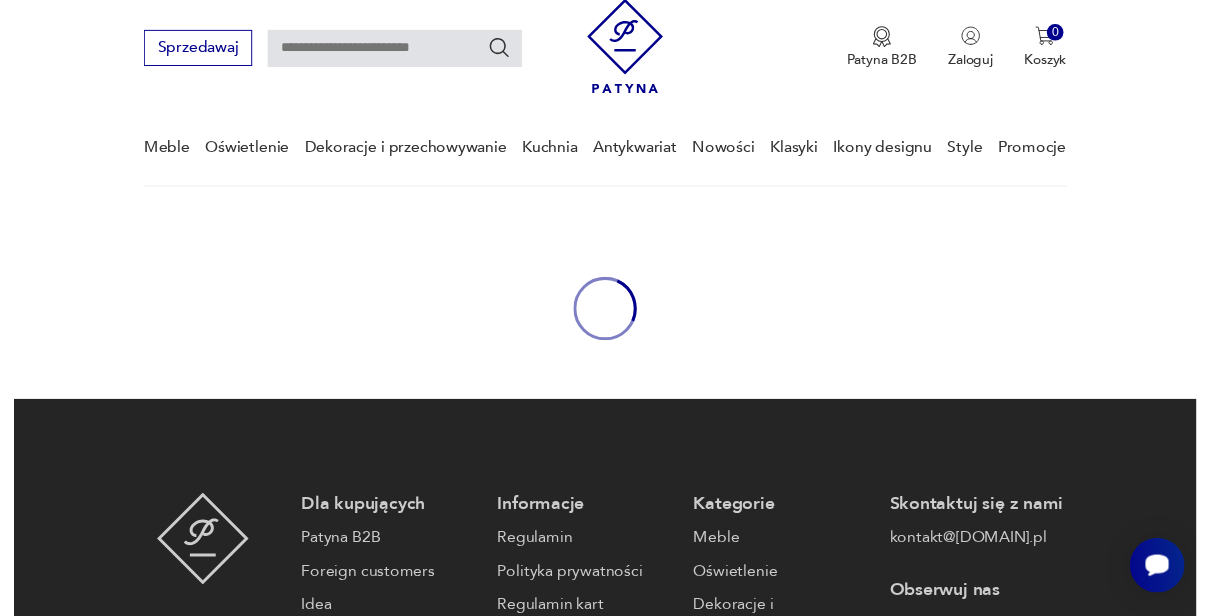 scroll, scrollTop: 0, scrollLeft: 0, axis: both 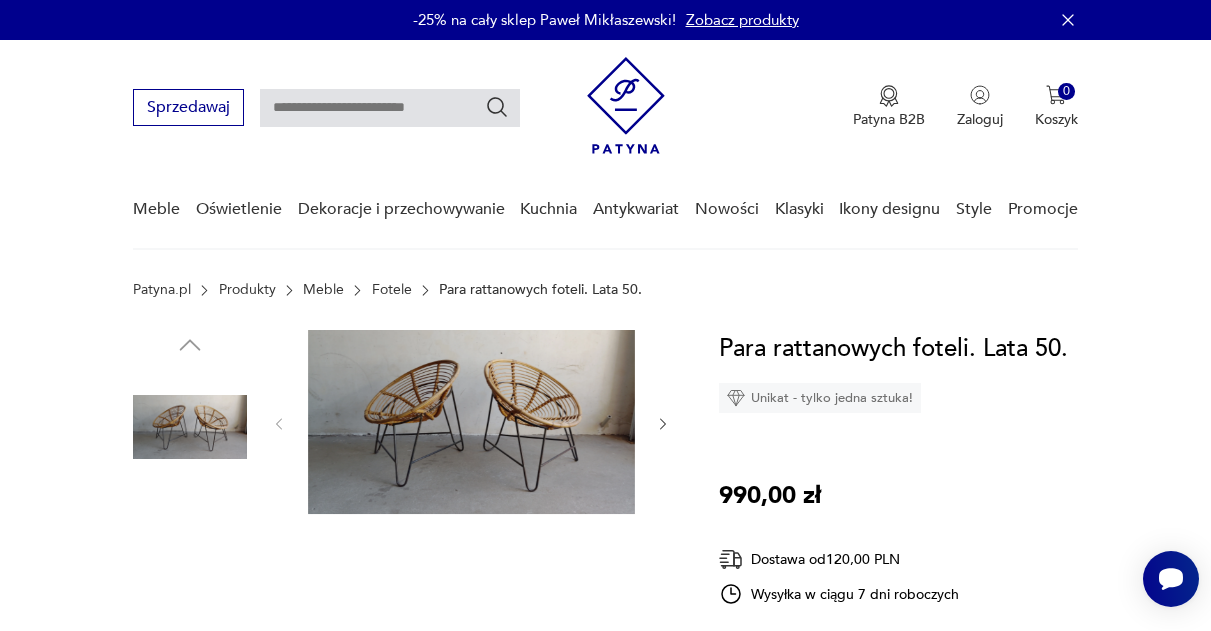 click at bounding box center (471, 422) 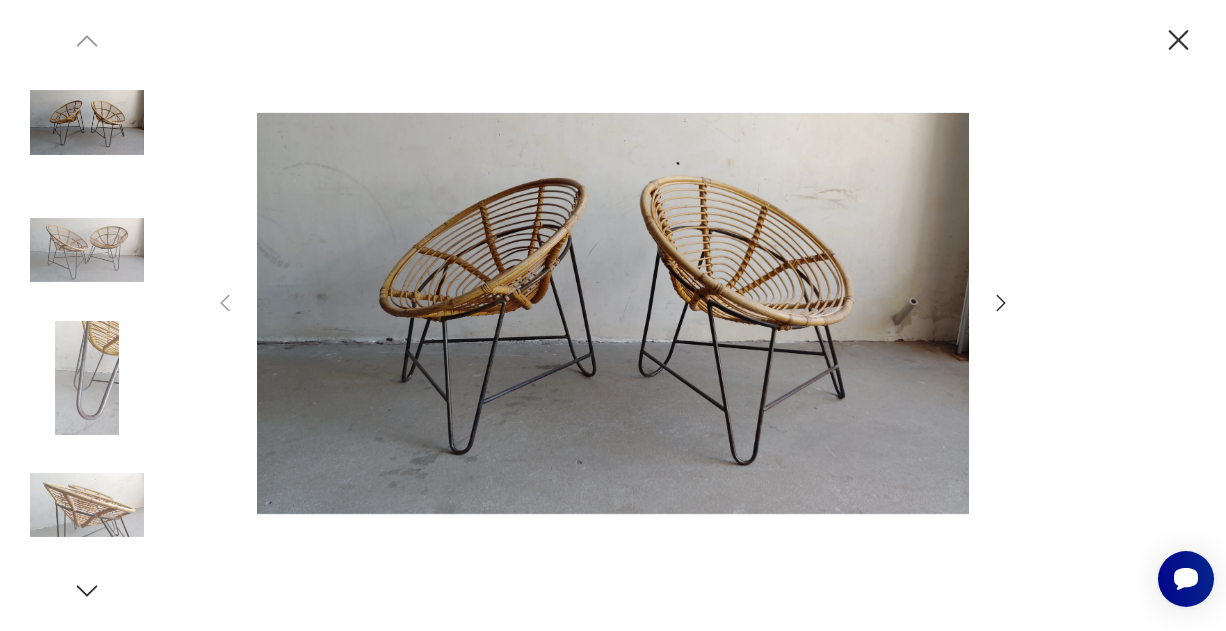 click 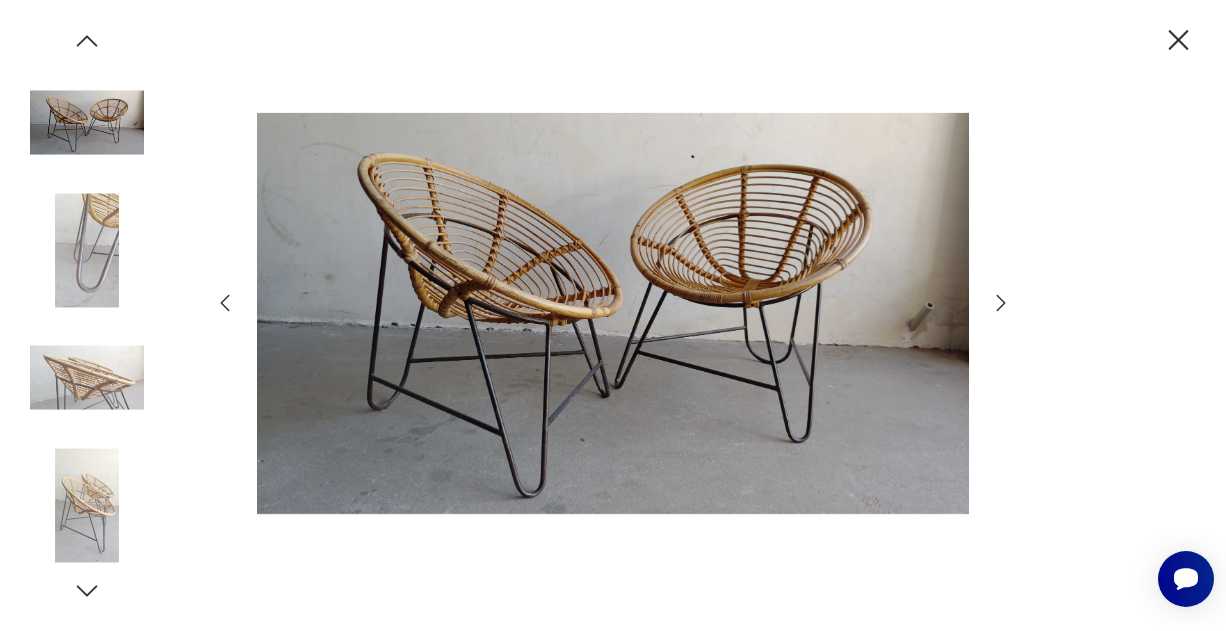 click 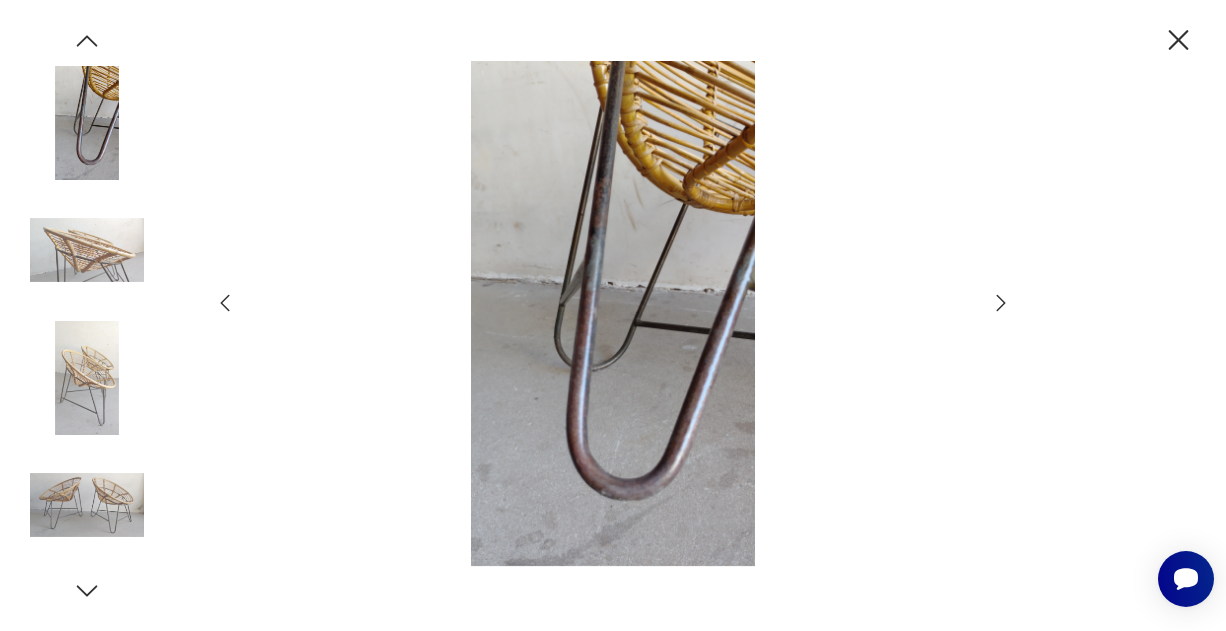 click 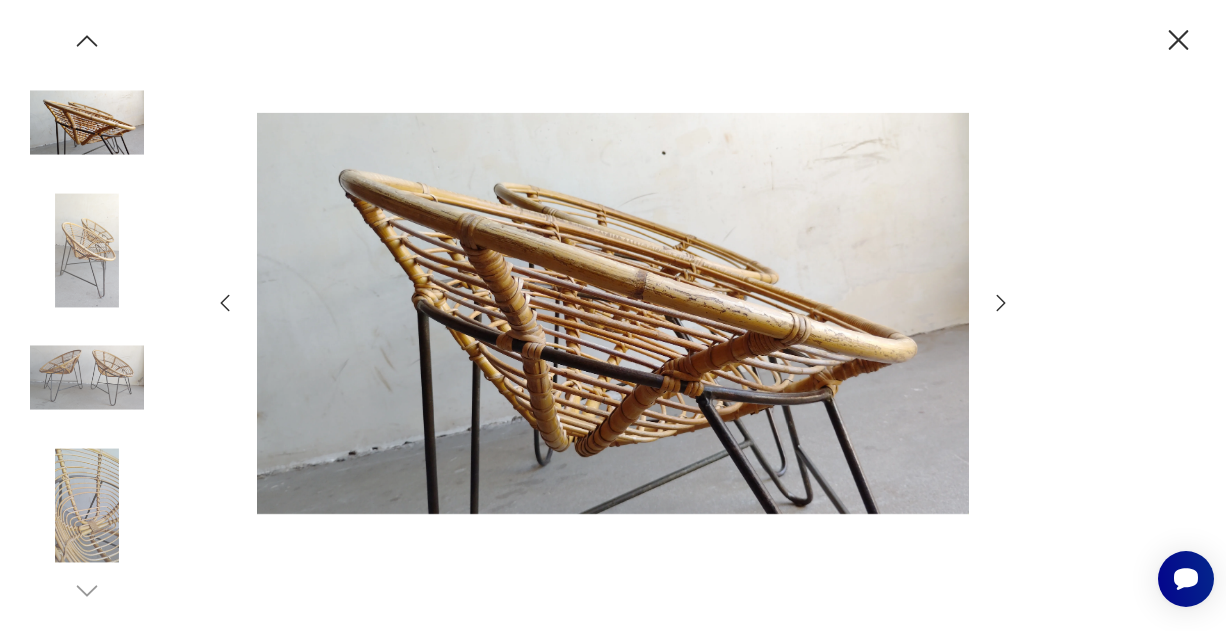 click 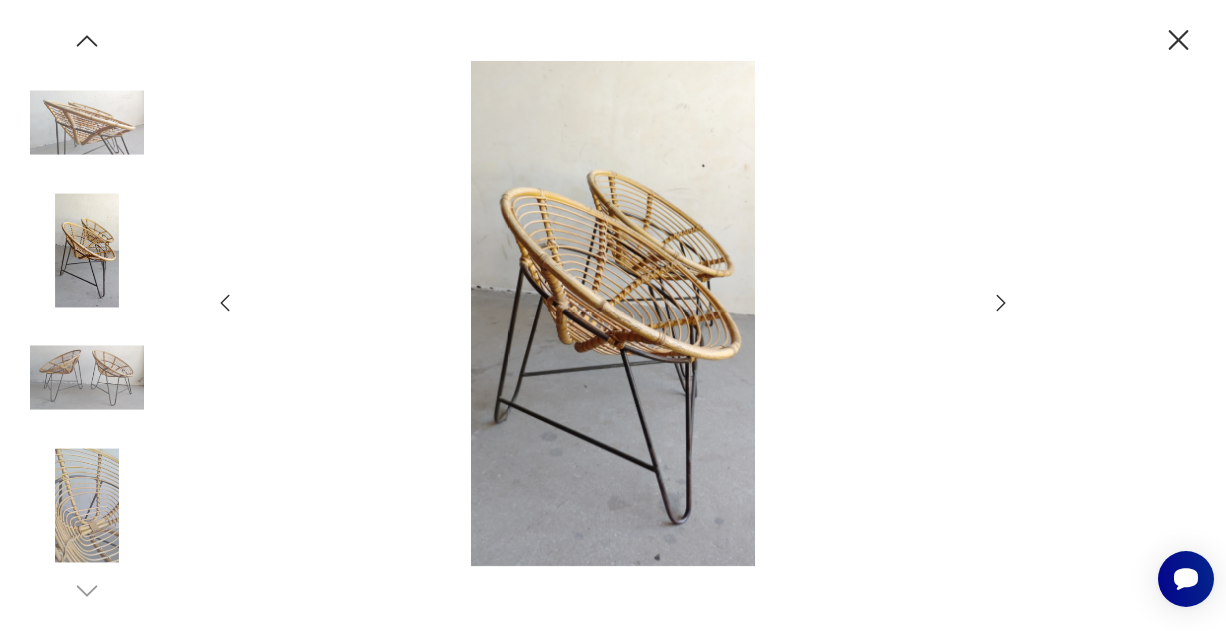 click 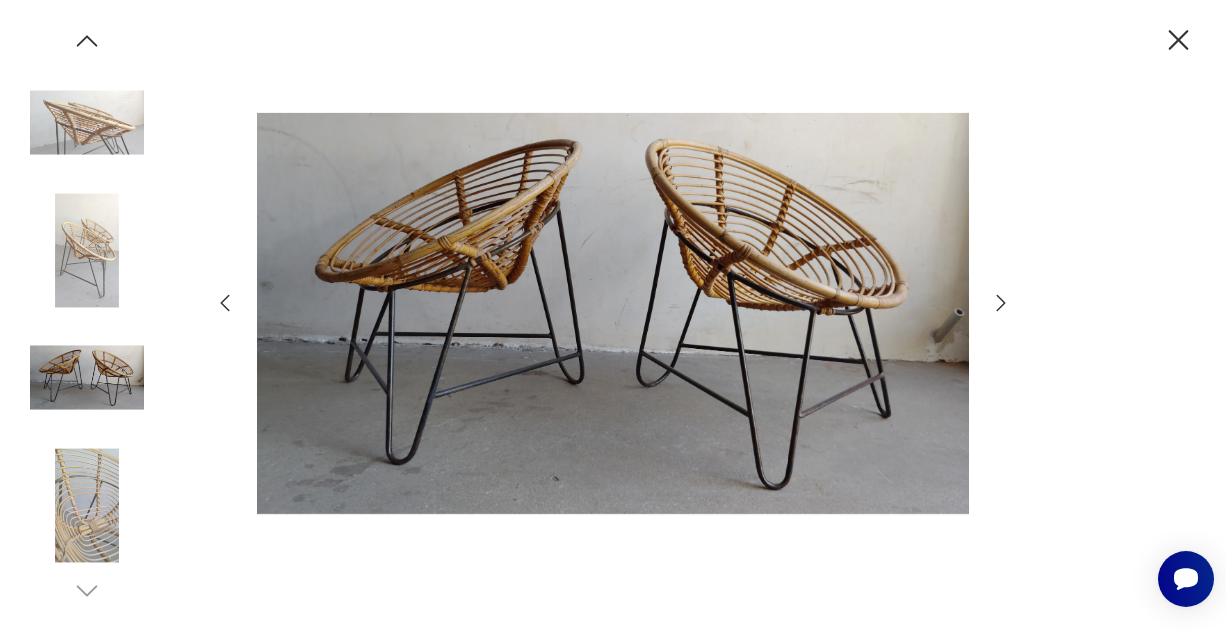 click 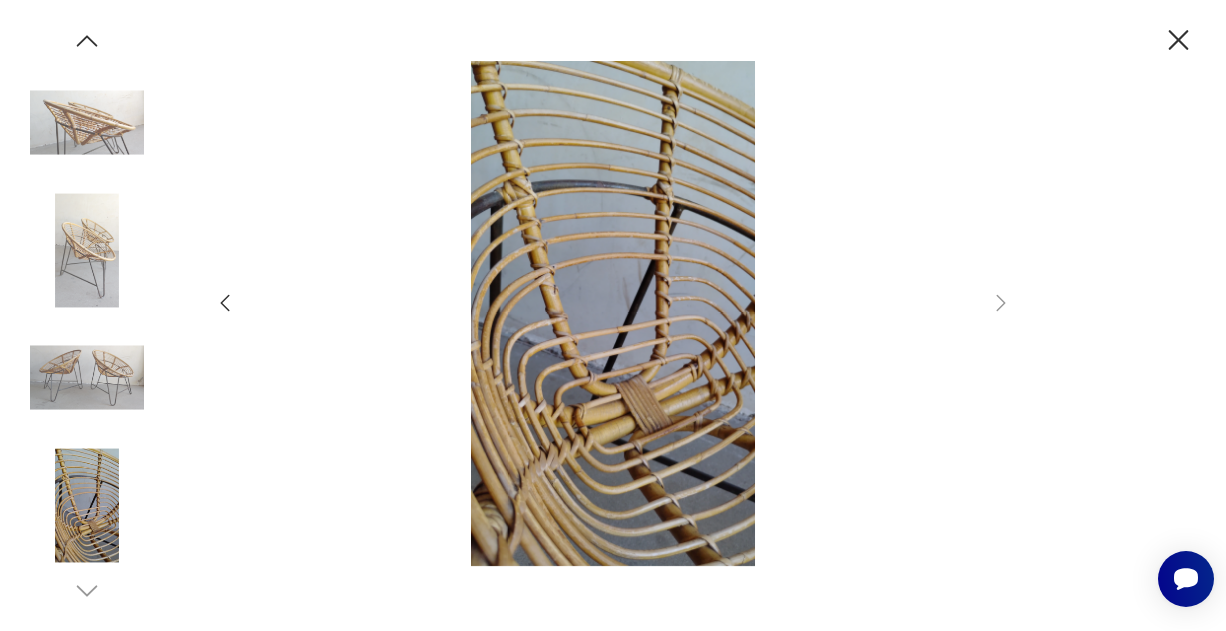 click 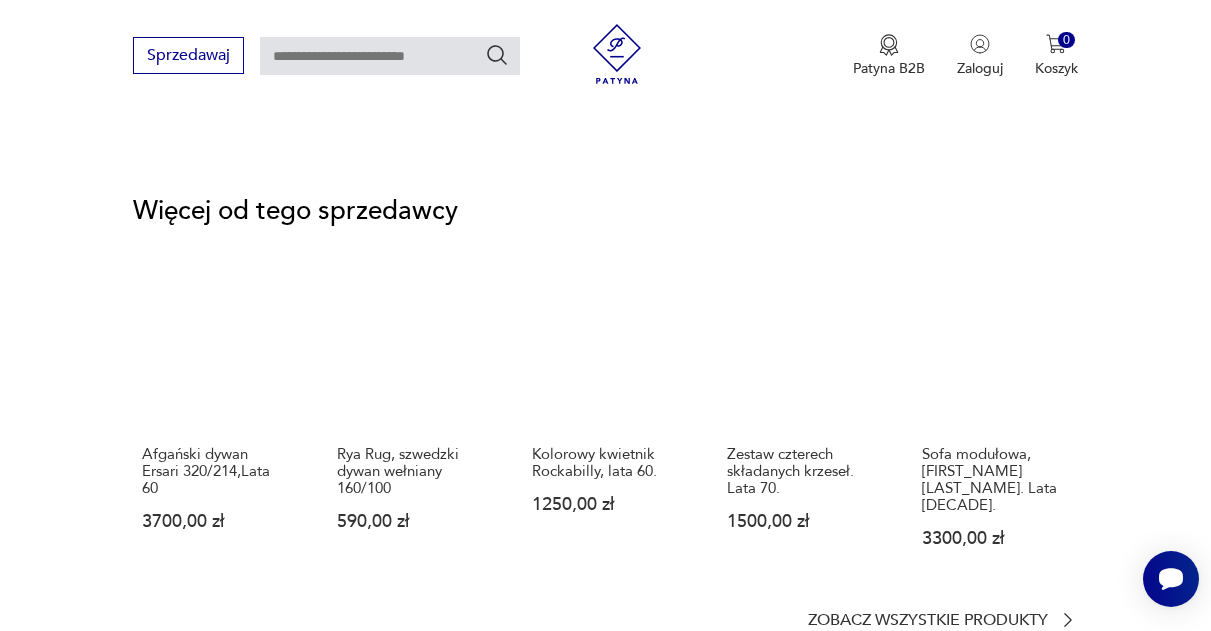 scroll, scrollTop: 2536, scrollLeft: 0, axis: vertical 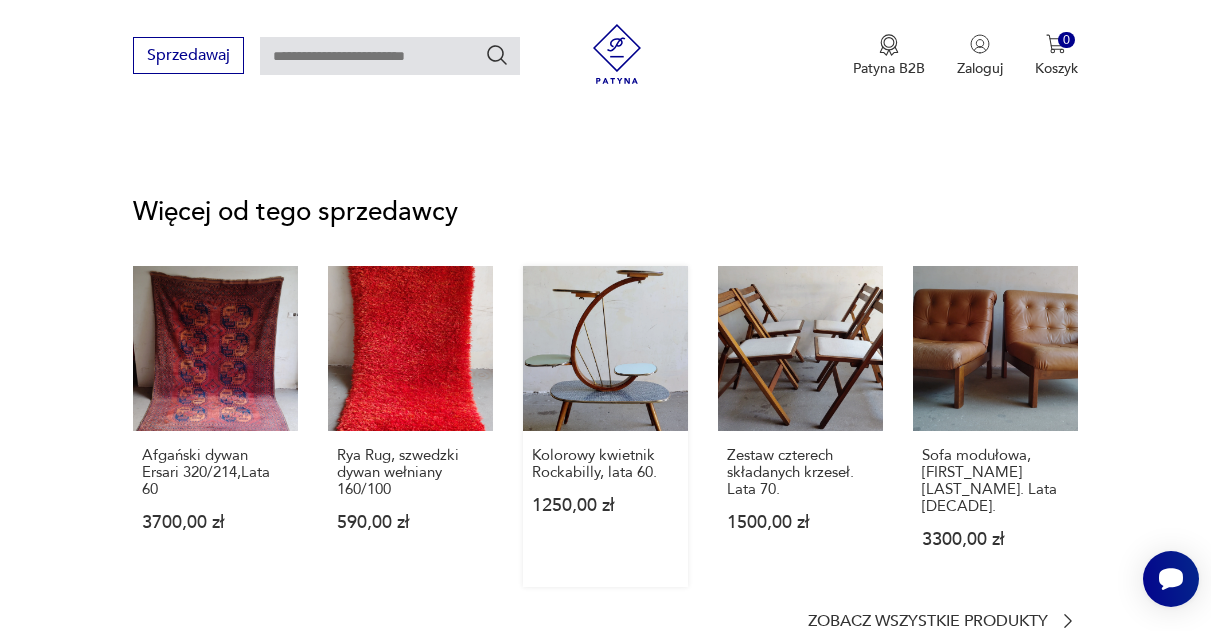 click on "Kolorowy kwietnik Rockabilly, lata [DECADE]. [PRICE]" at bounding box center [605, 426] 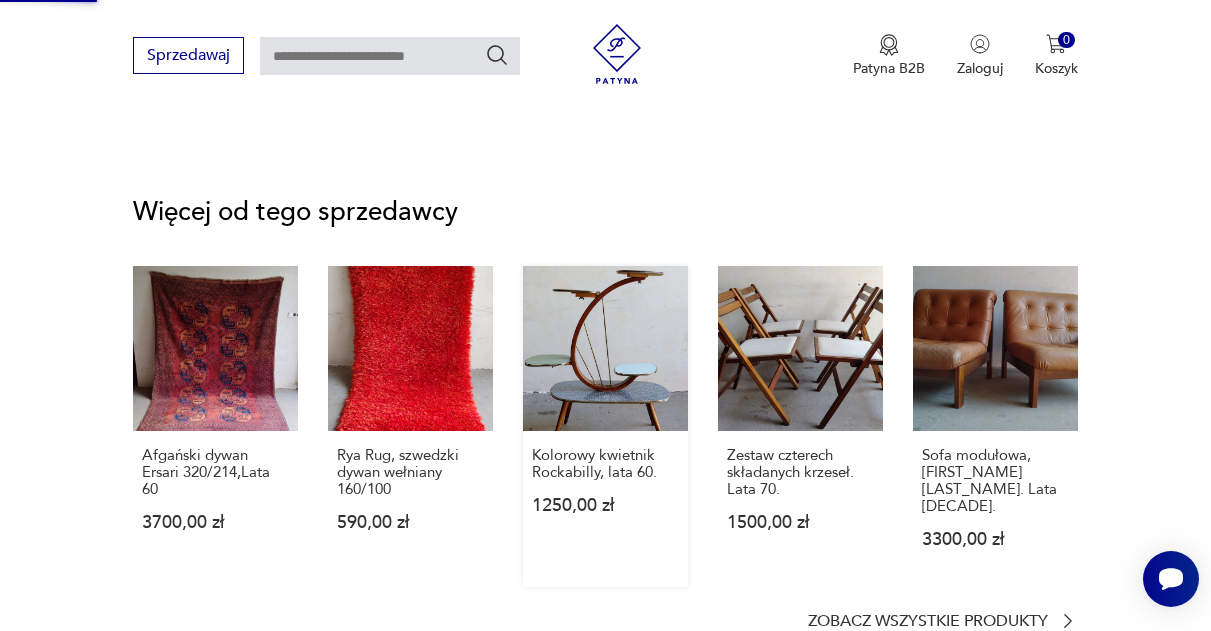 scroll, scrollTop: 2240, scrollLeft: 0, axis: vertical 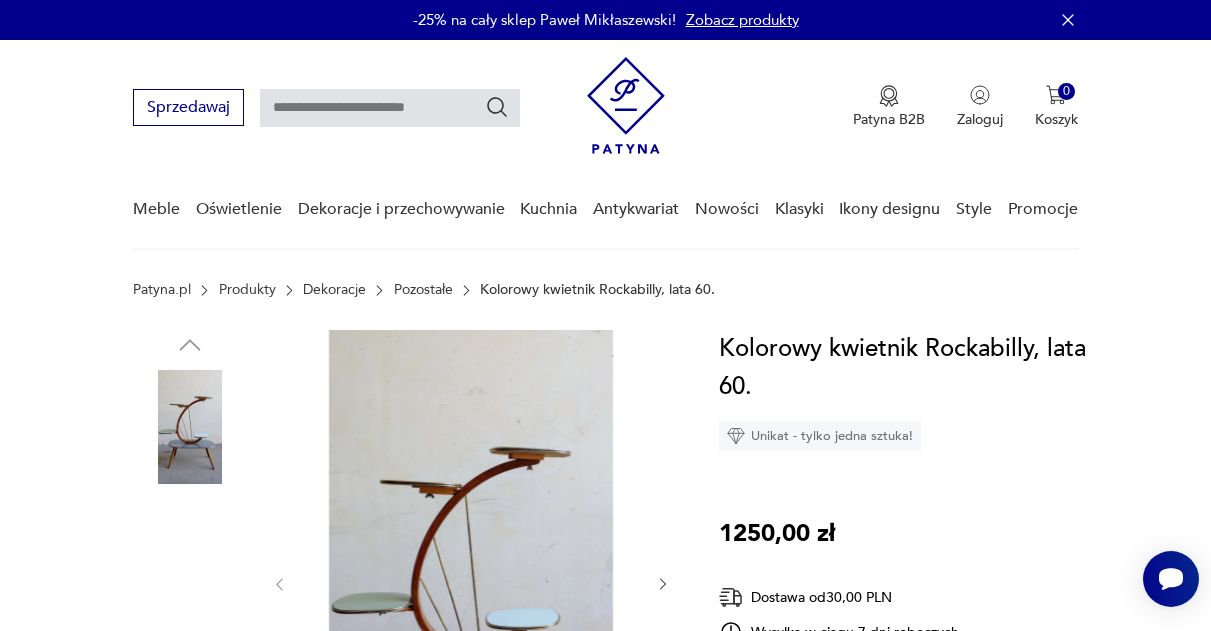 click at bounding box center [471, 582] 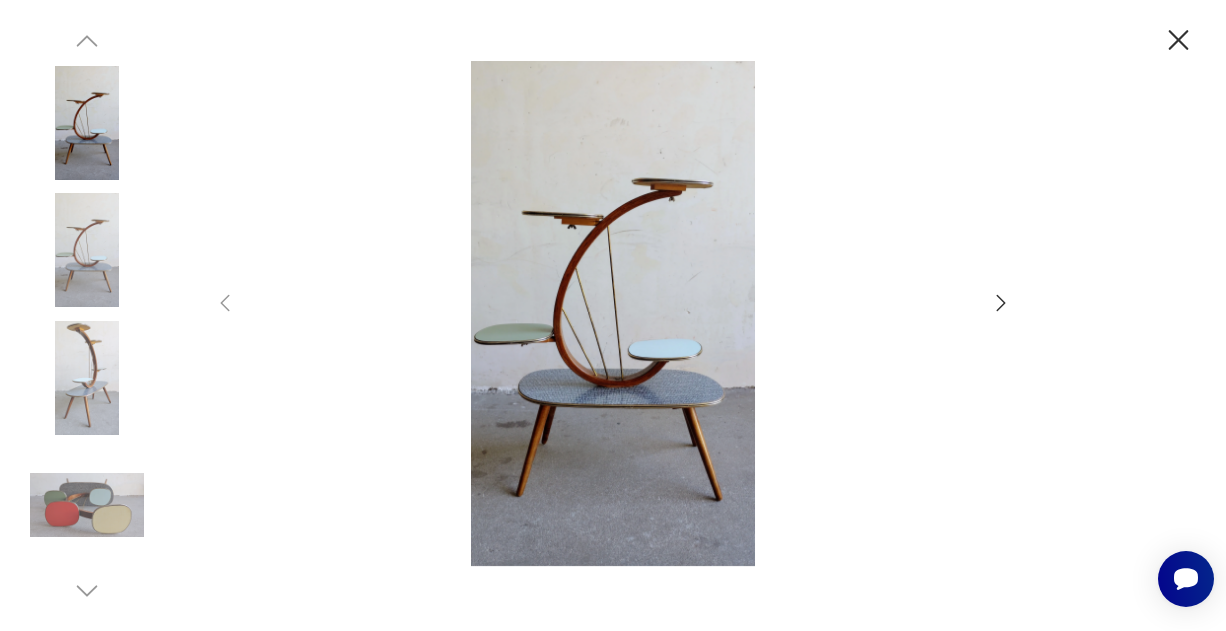 click at bounding box center [87, 505] 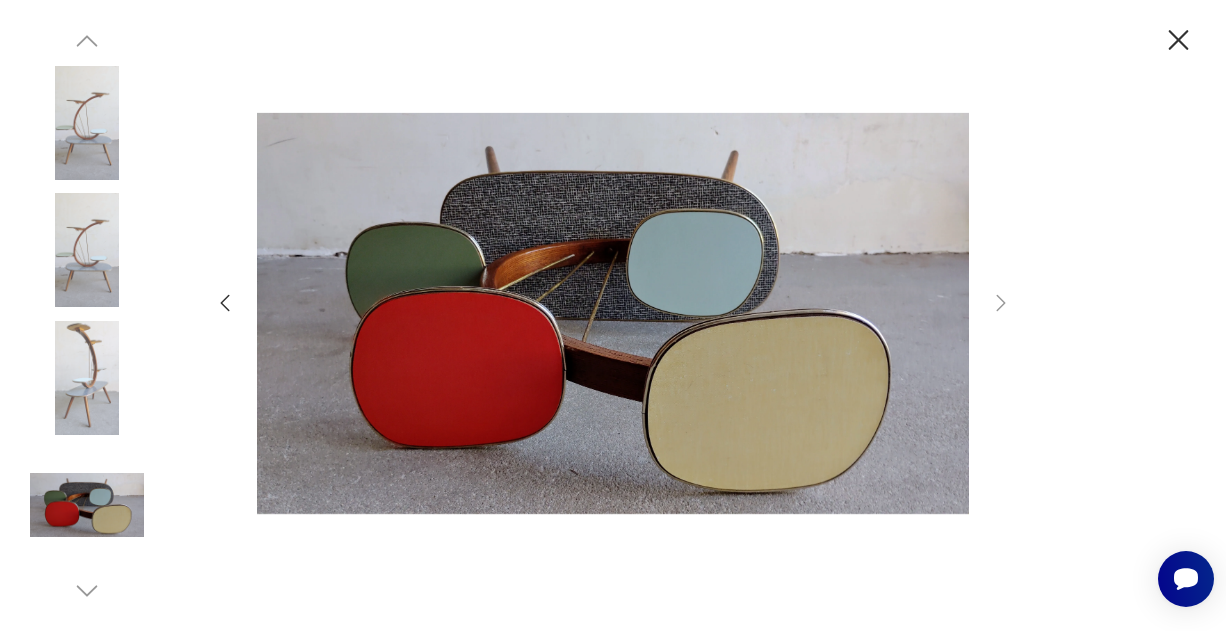 click at bounding box center (87, 378) 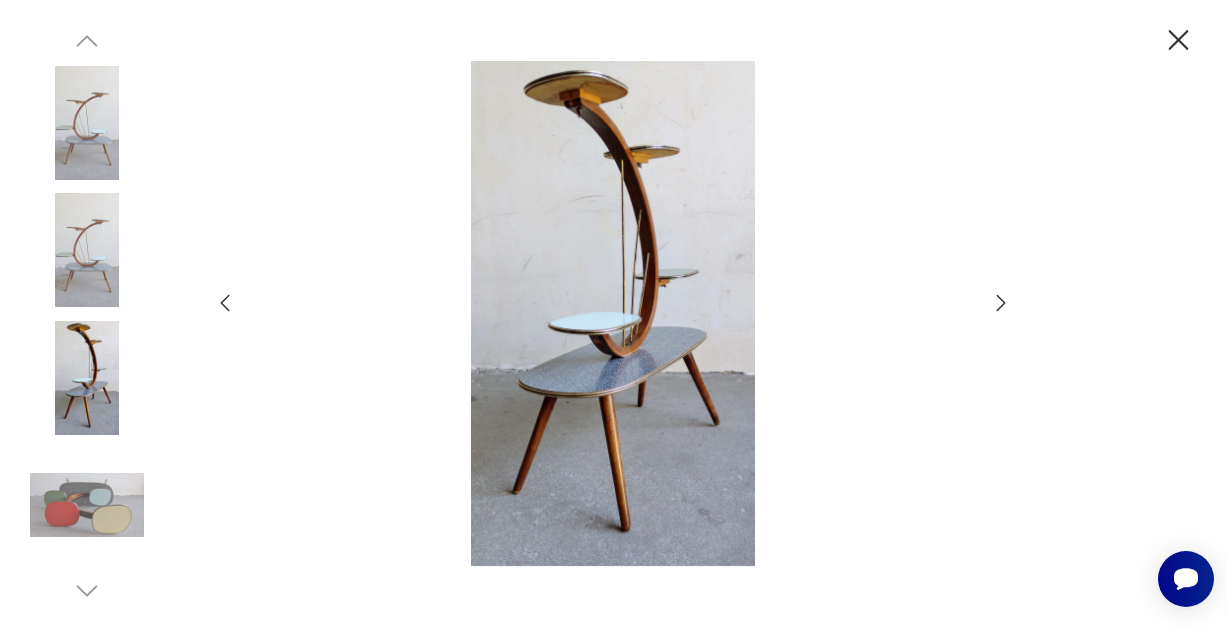 click at bounding box center (87, 250) 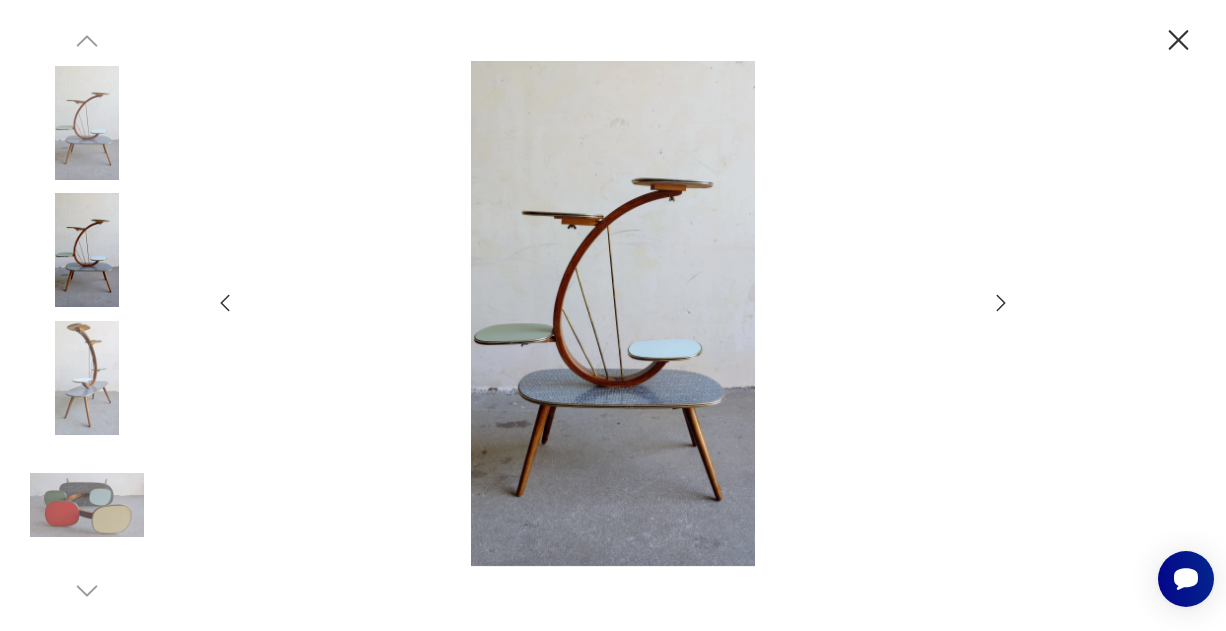 click at bounding box center [87, 123] 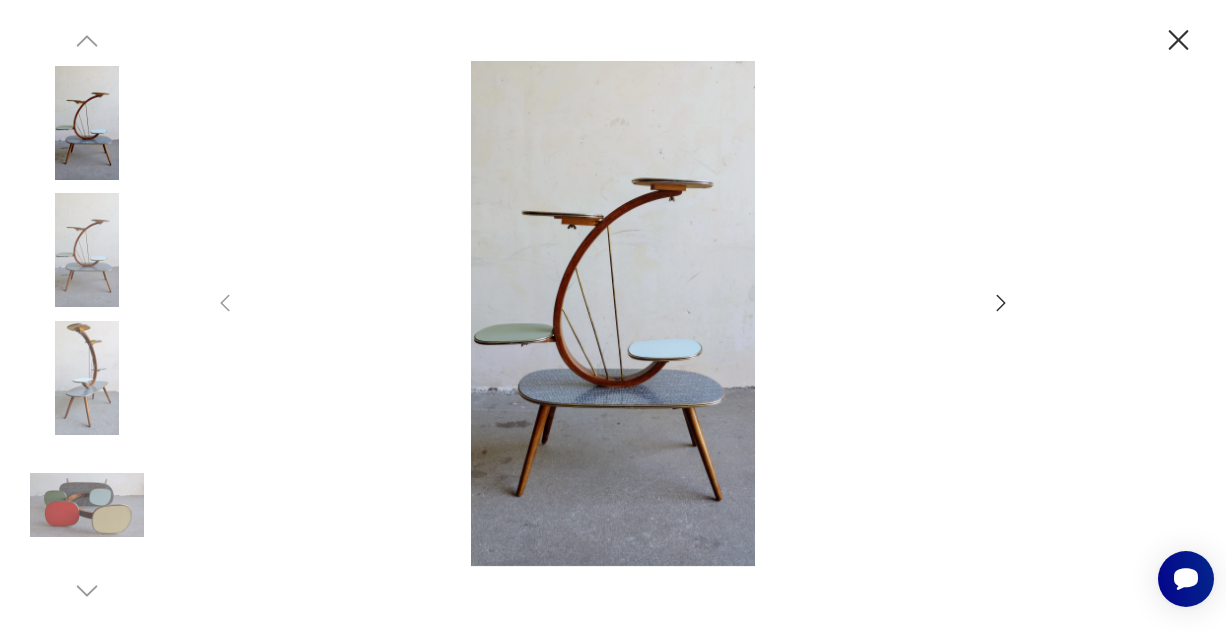 click at bounding box center [87, 505] 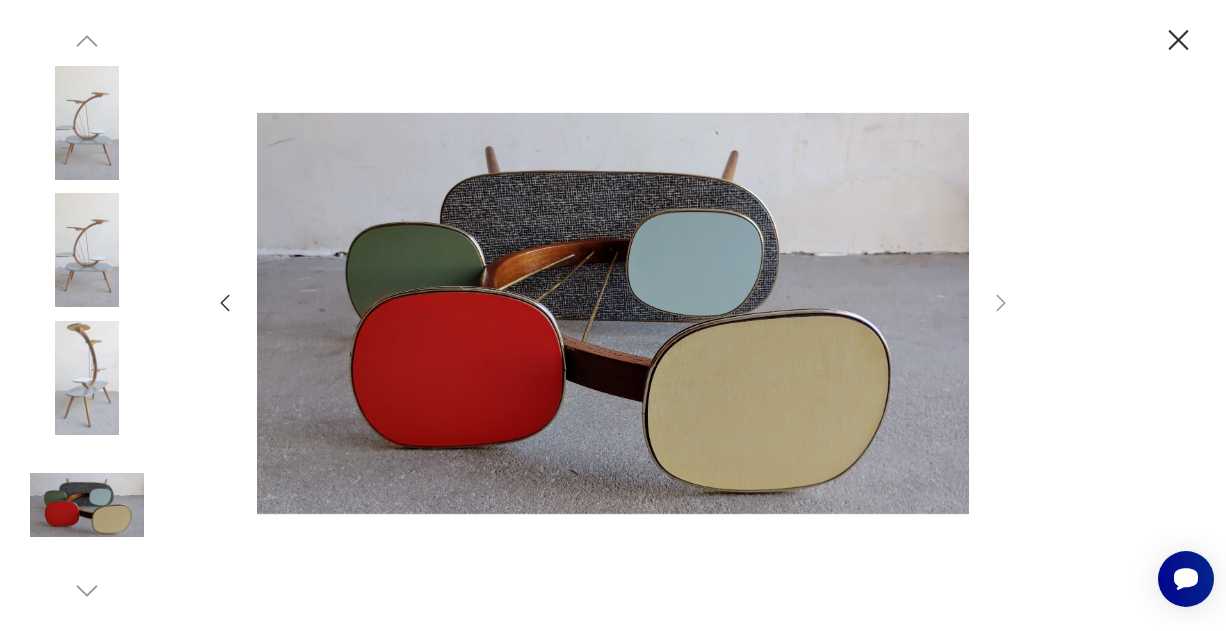click 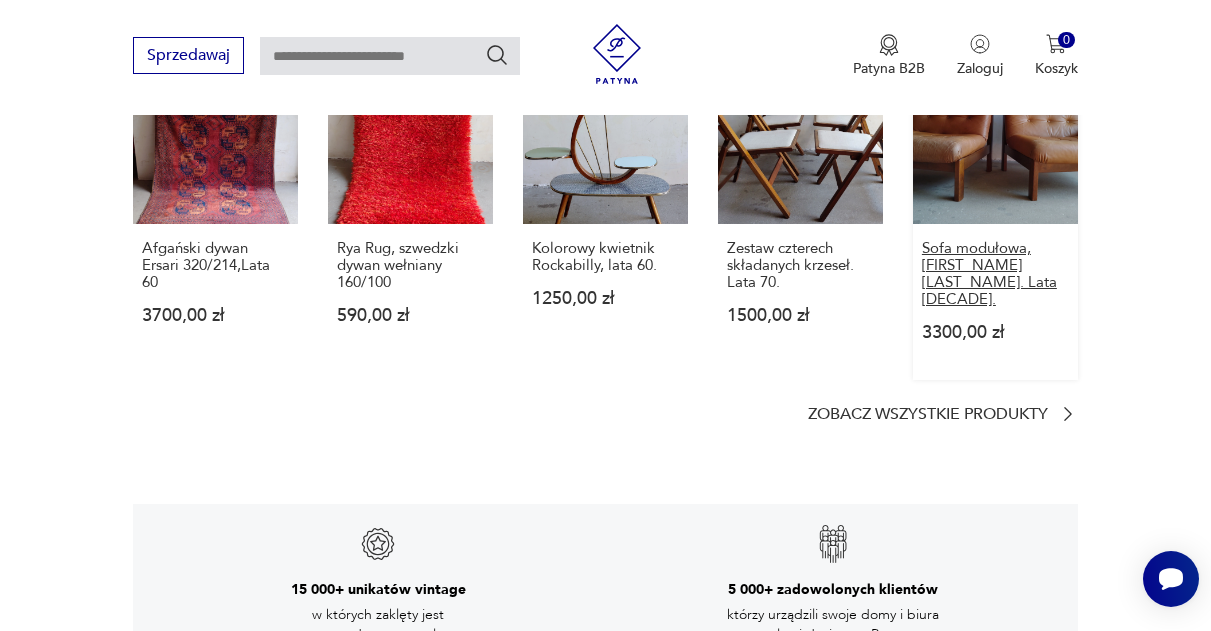 scroll, scrollTop: 2767, scrollLeft: 0, axis: vertical 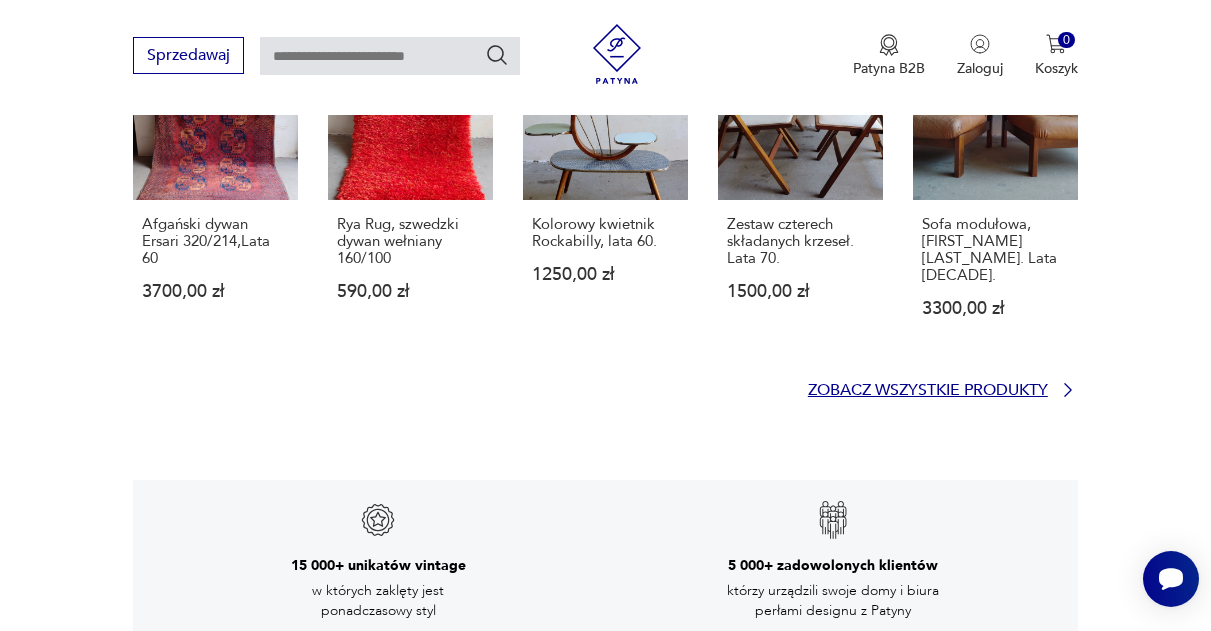 click on "Zobacz wszystkie produkty" at bounding box center (928, 390) 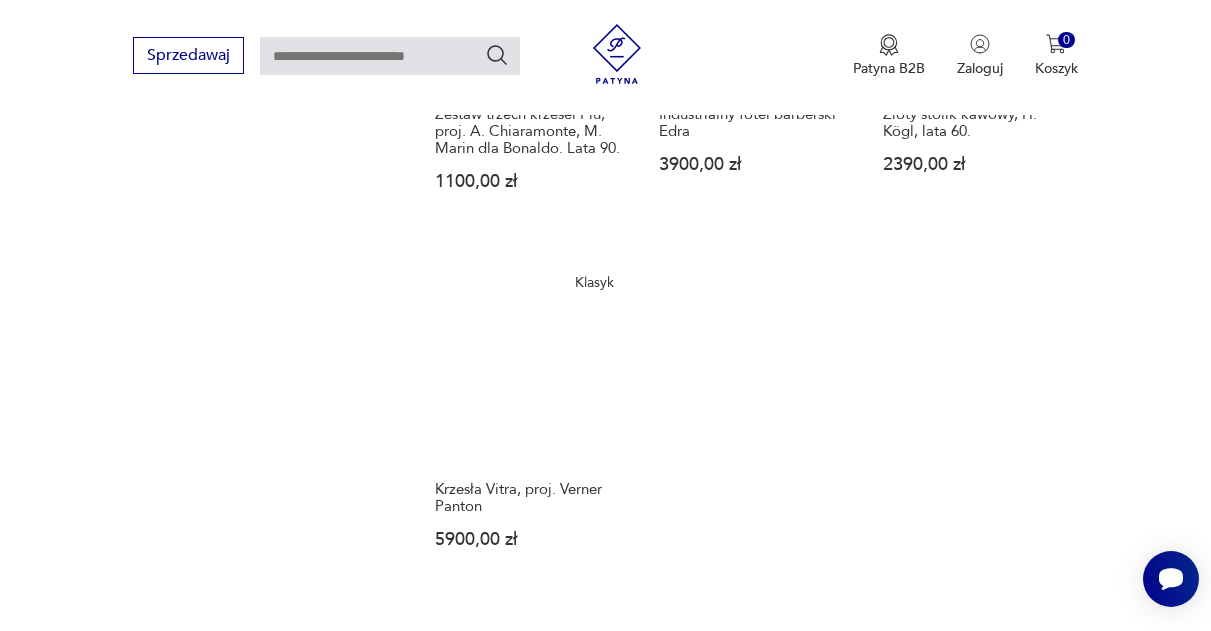 scroll, scrollTop: 2428, scrollLeft: 0, axis: vertical 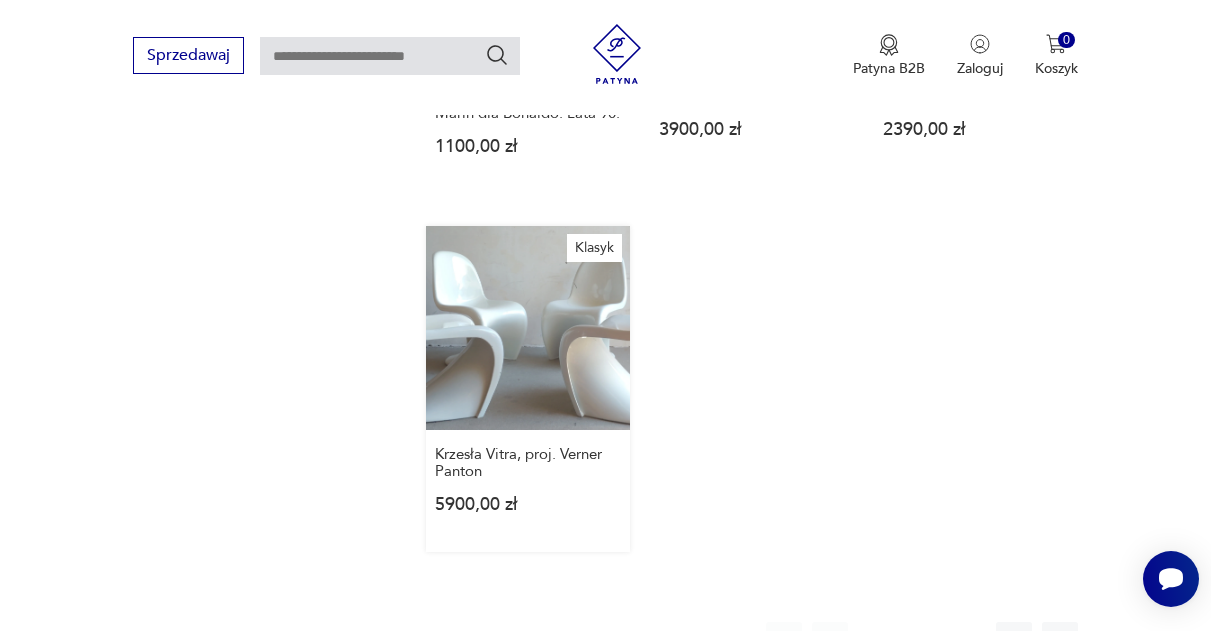 click on "Klasyk Krzesła Vitra, proj. [FIRST_NAME] [LAST_NAME] [PRICE]" at bounding box center (528, 389) 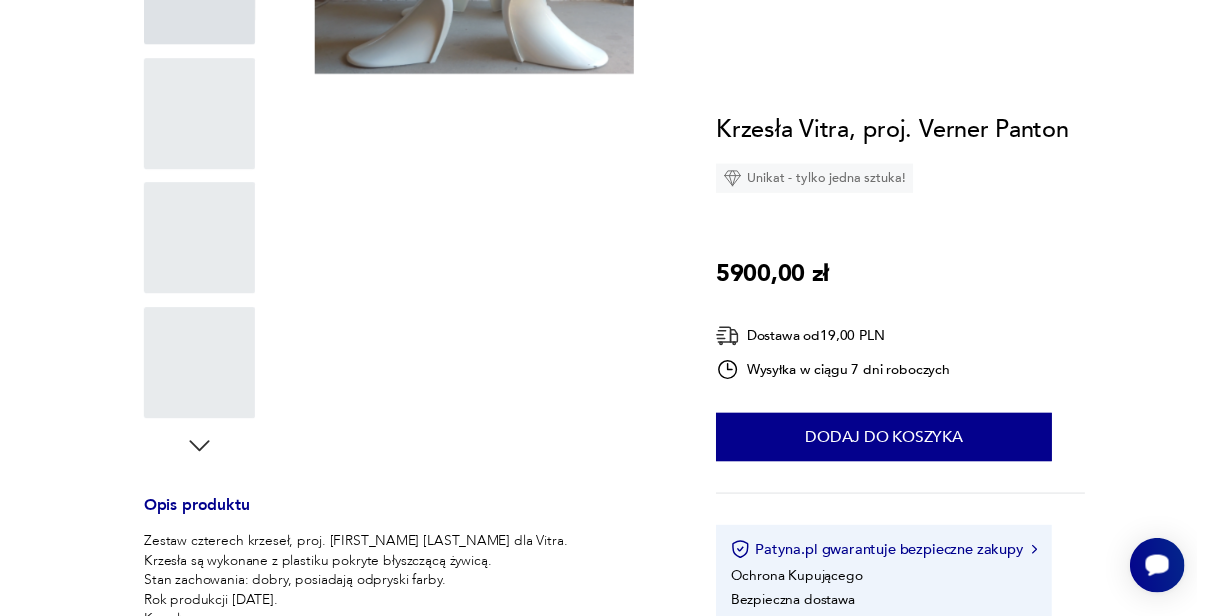 scroll, scrollTop: 0, scrollLeft: 0, axis: both 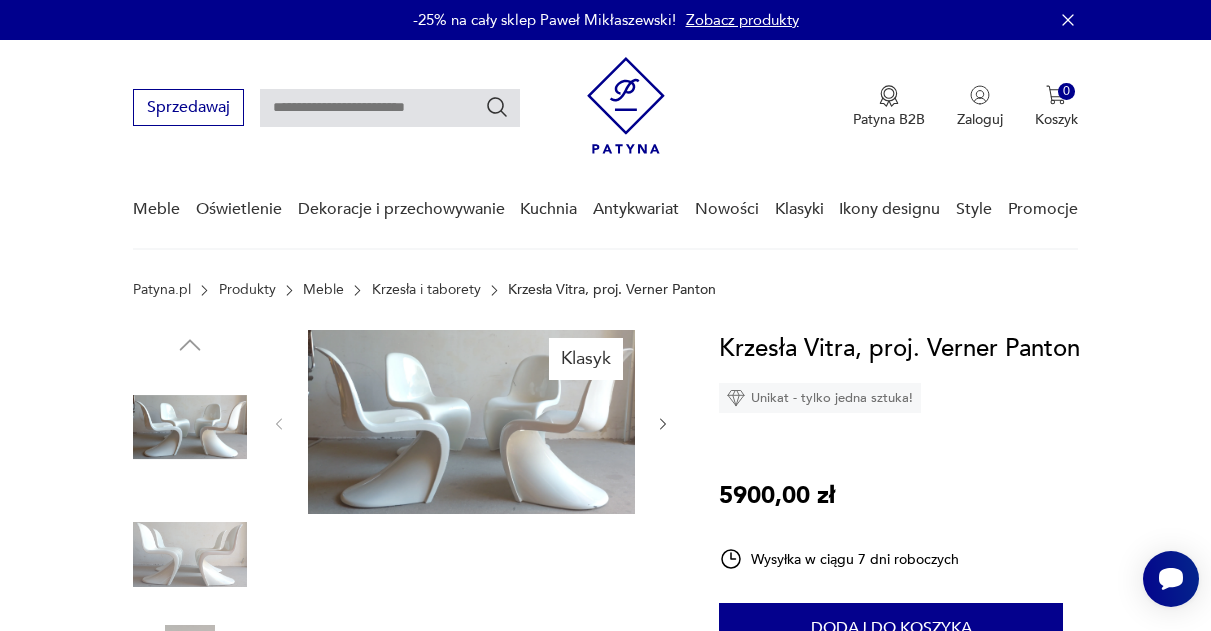 click at bounding box center (471, 422) 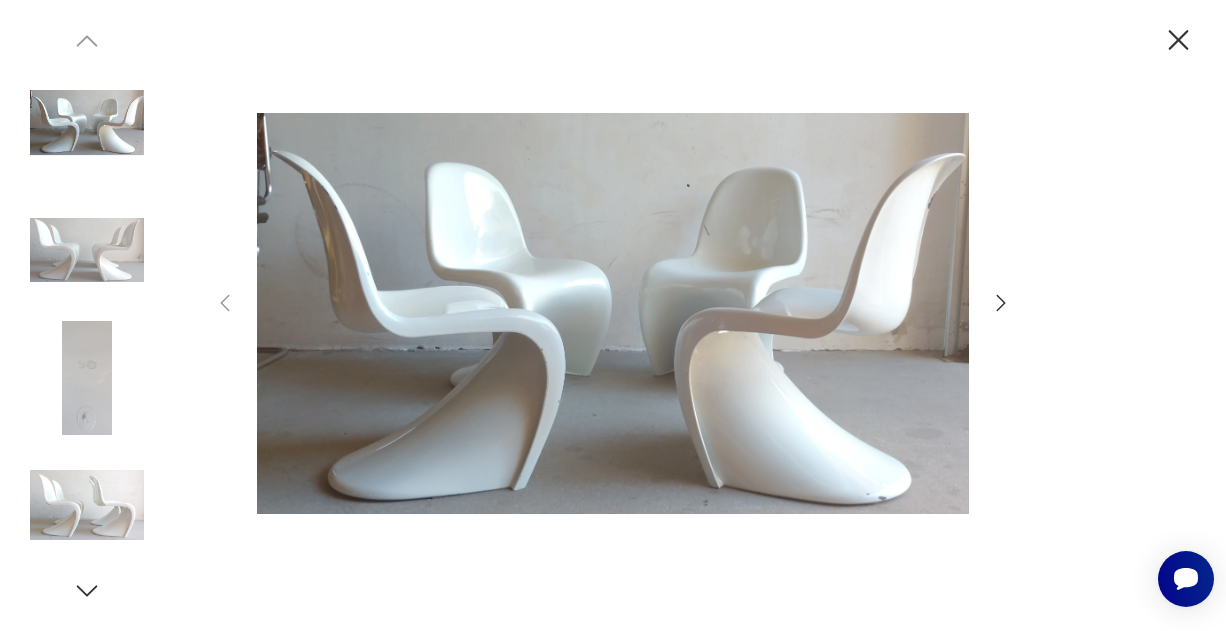 click 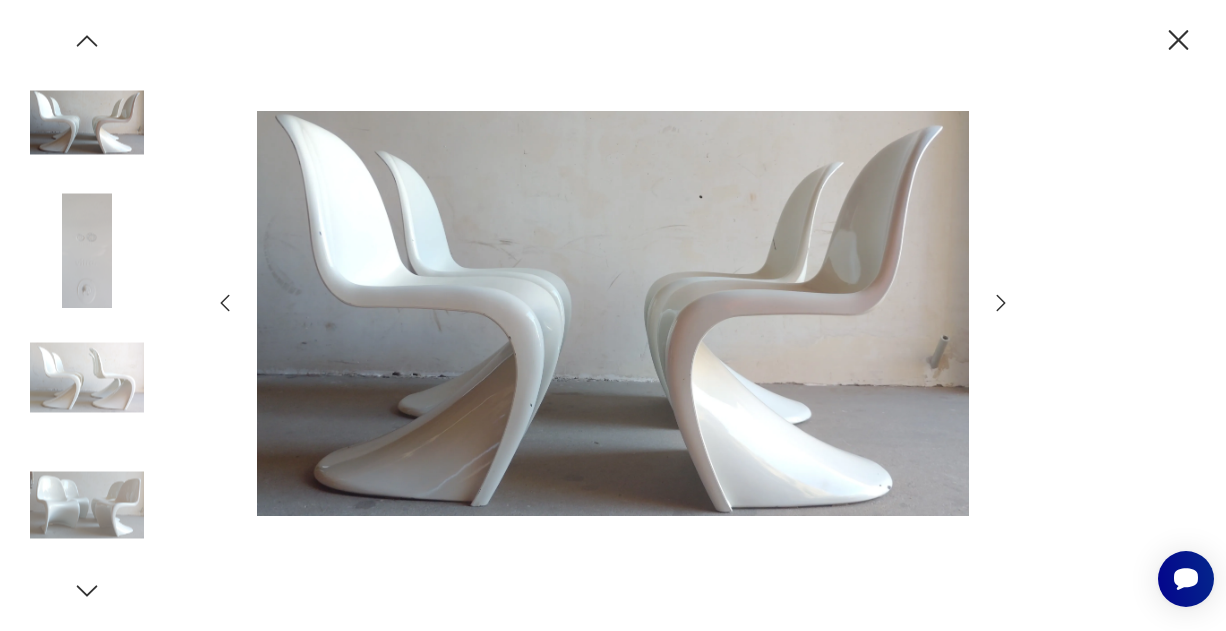 click 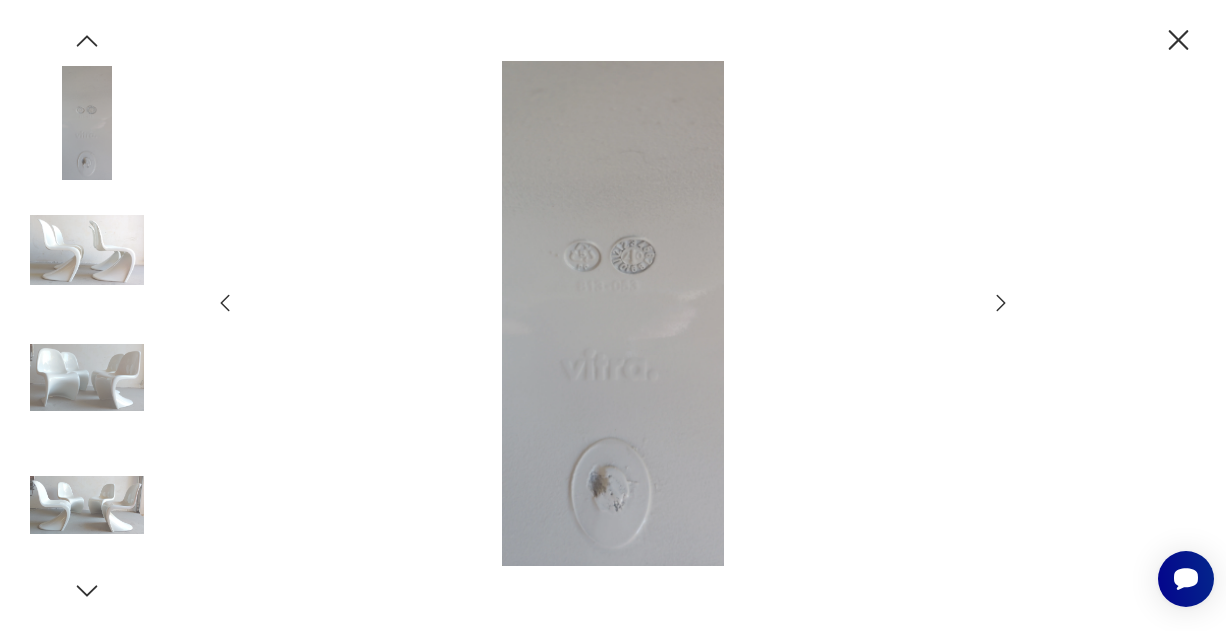 click 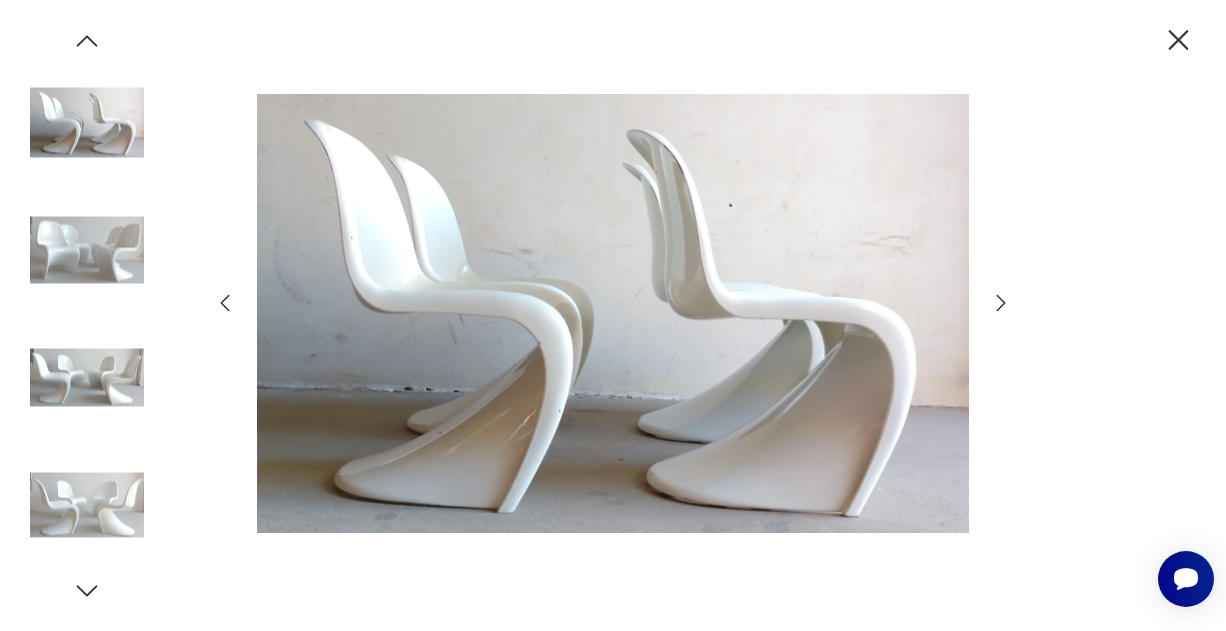 click 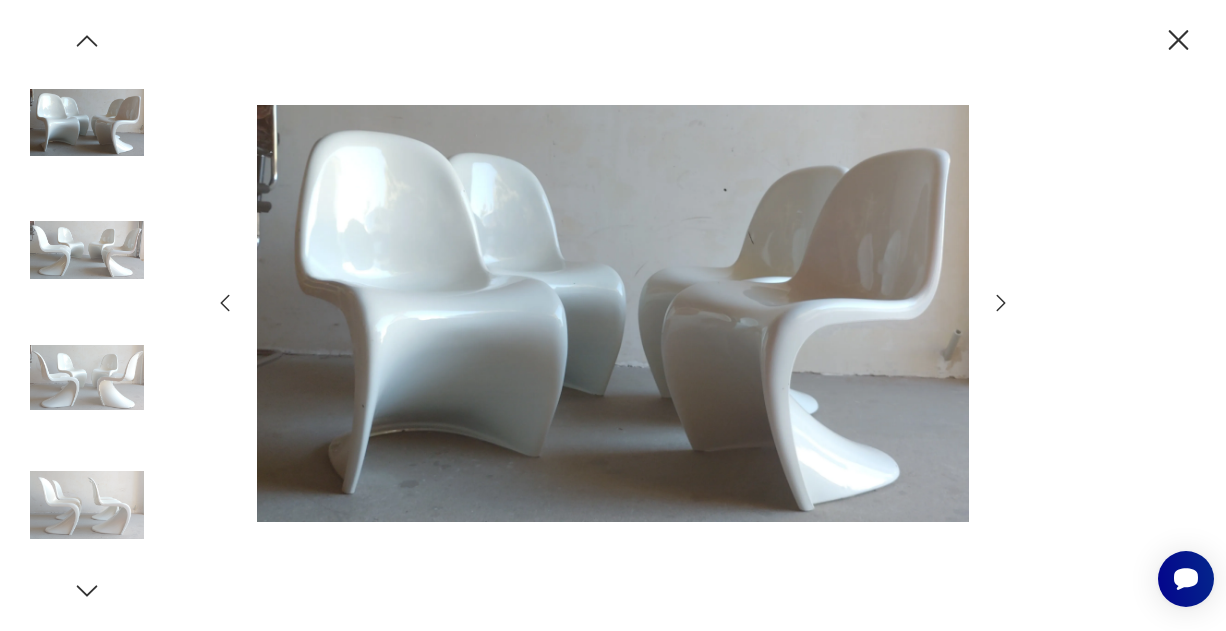 click 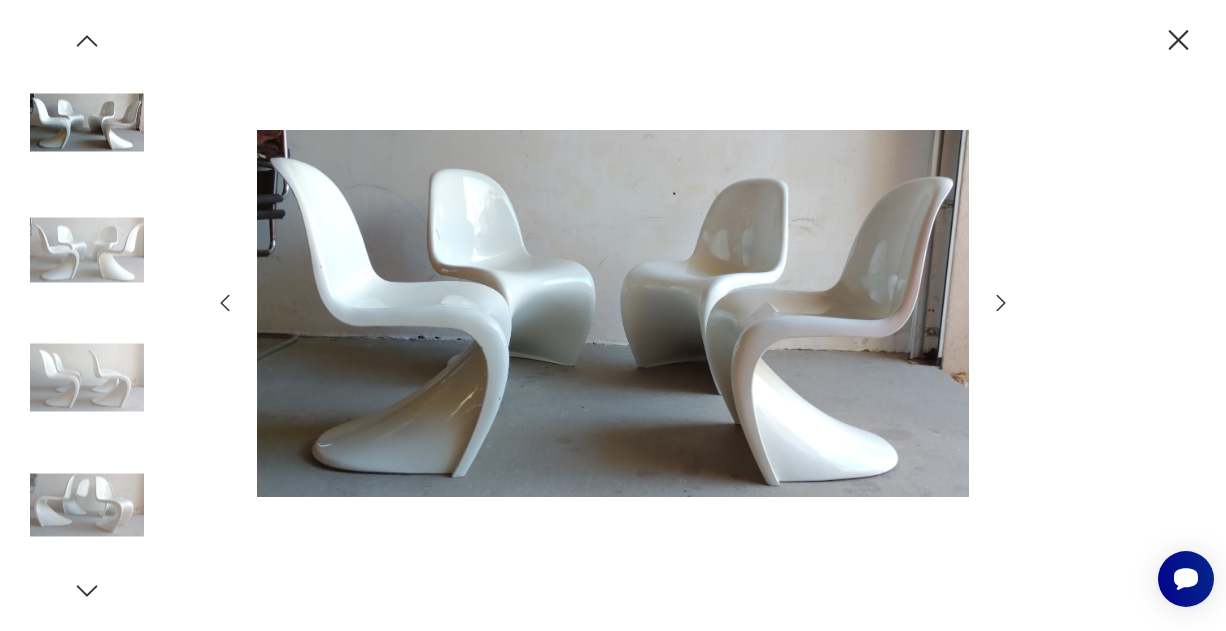 click 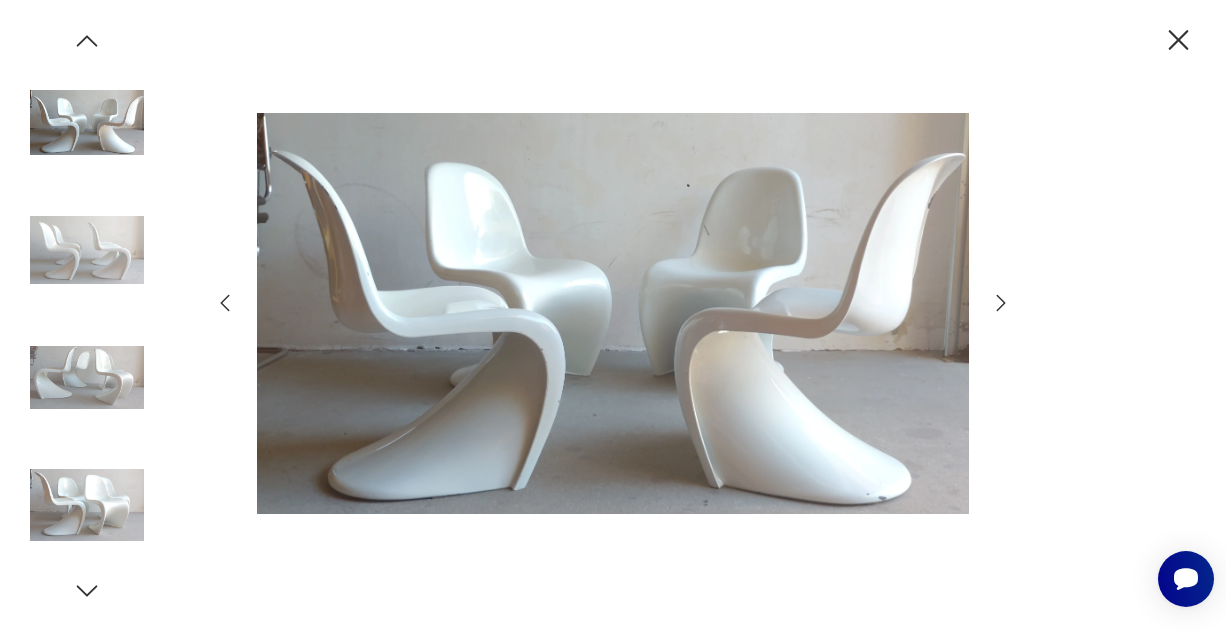 click 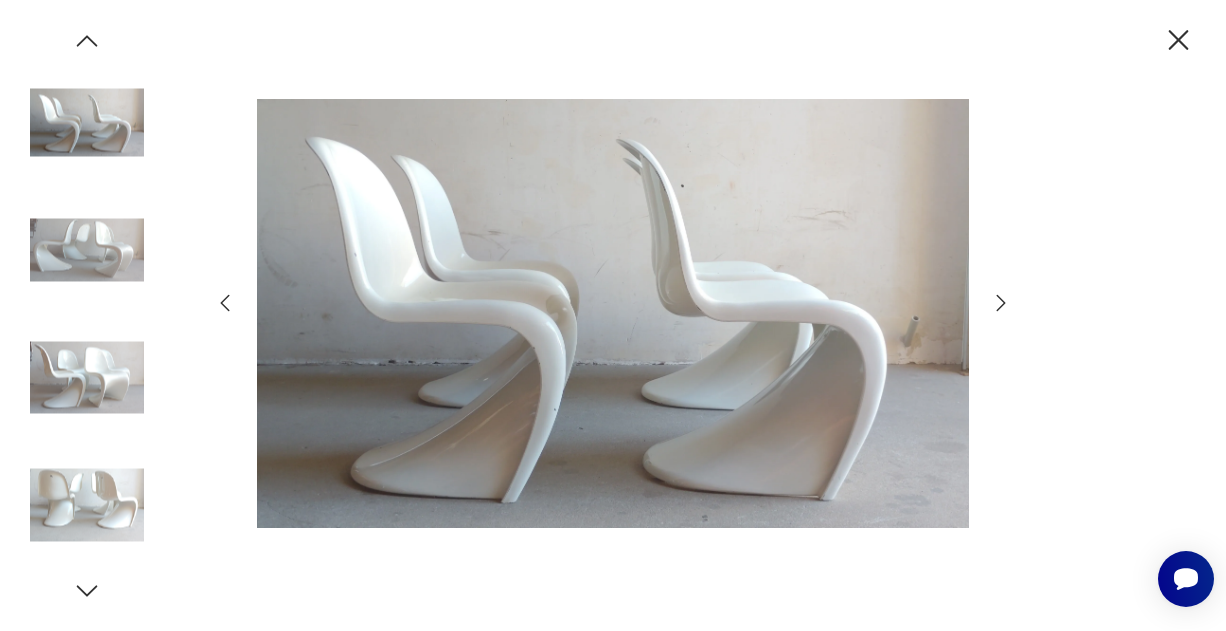 click 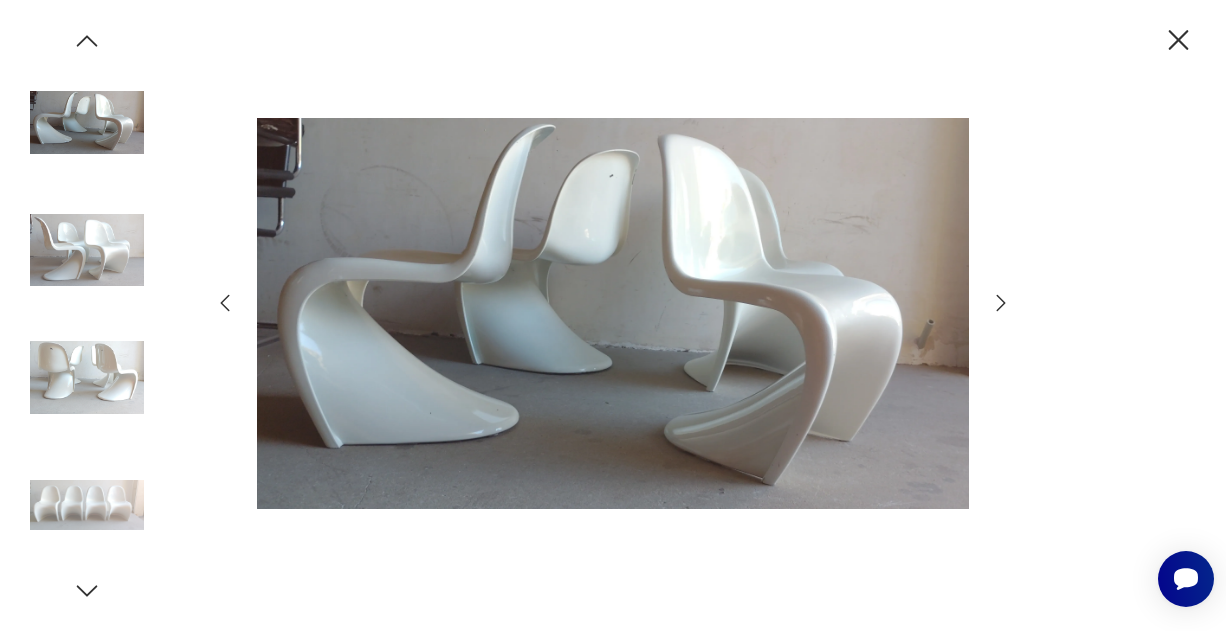 click 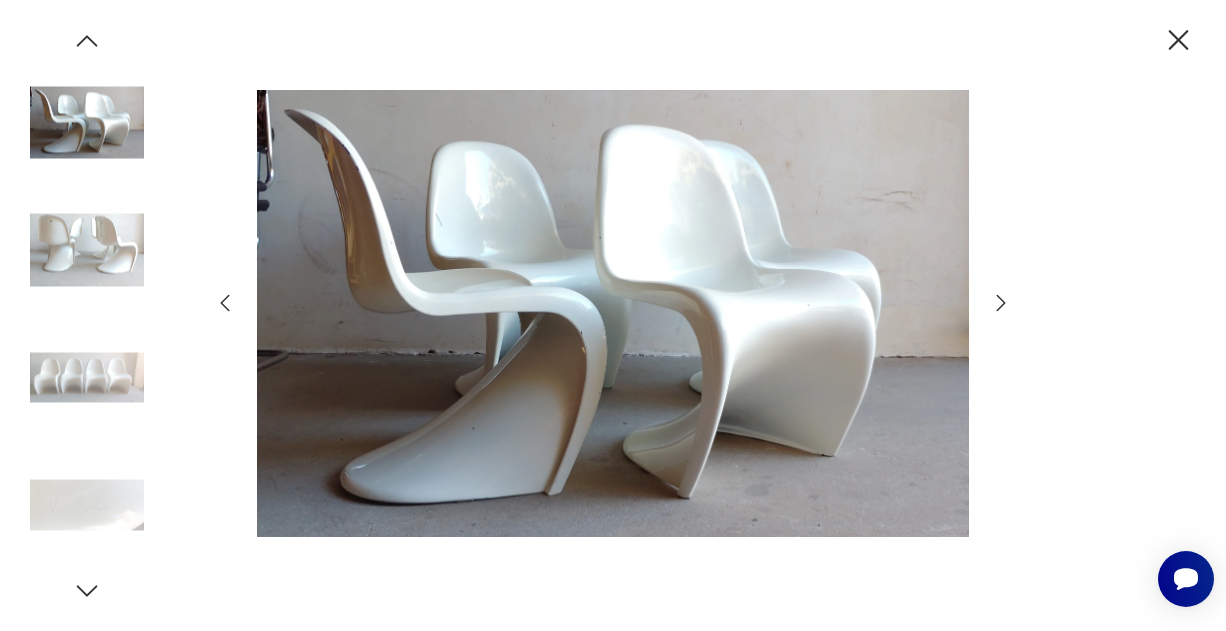 click 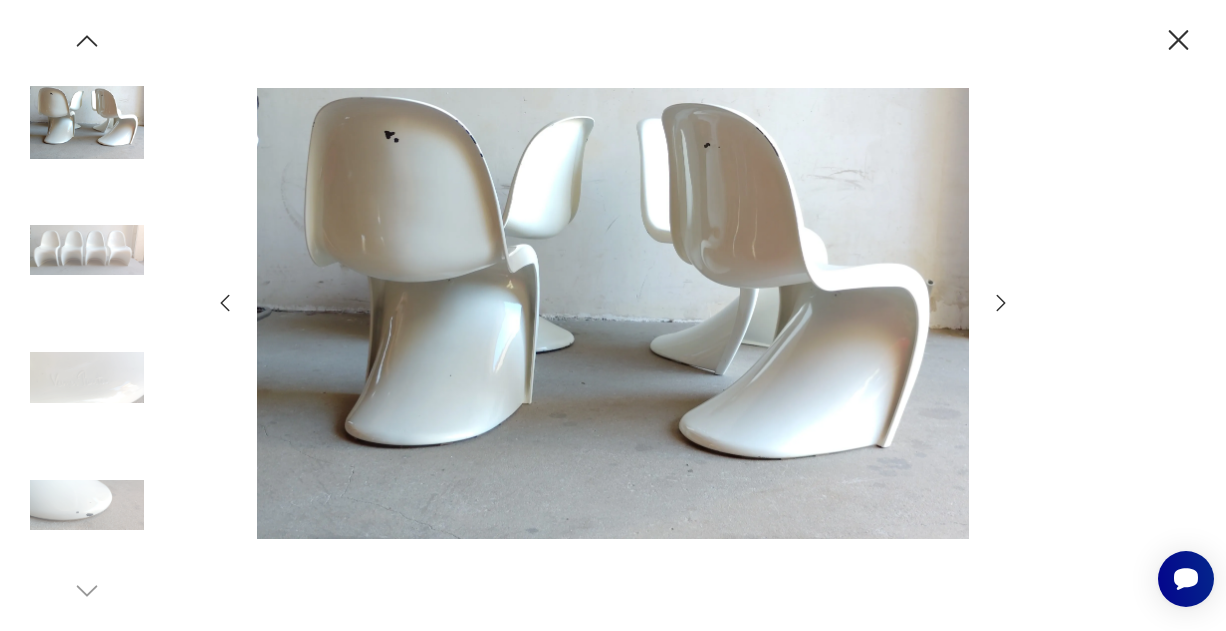 click 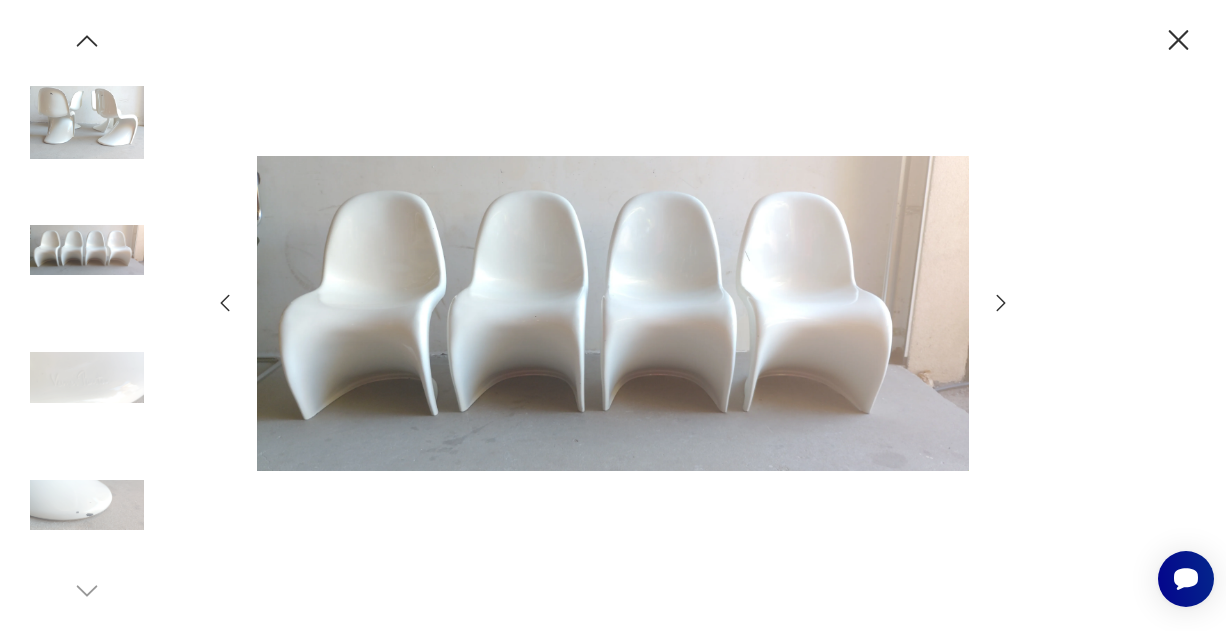 click 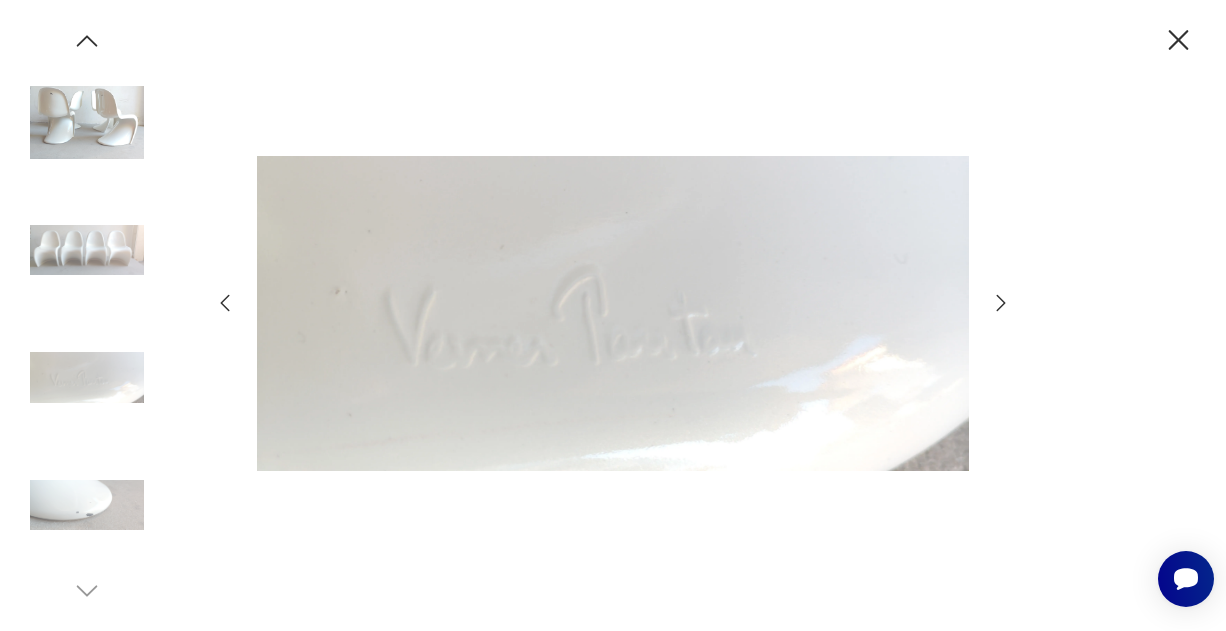 click 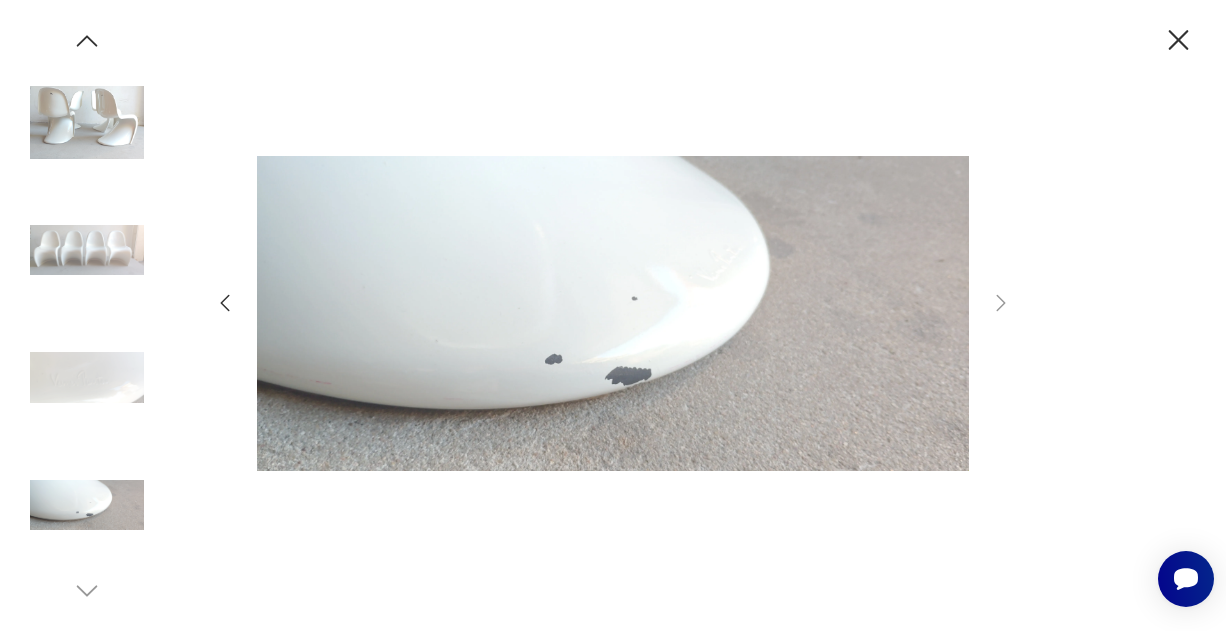 click 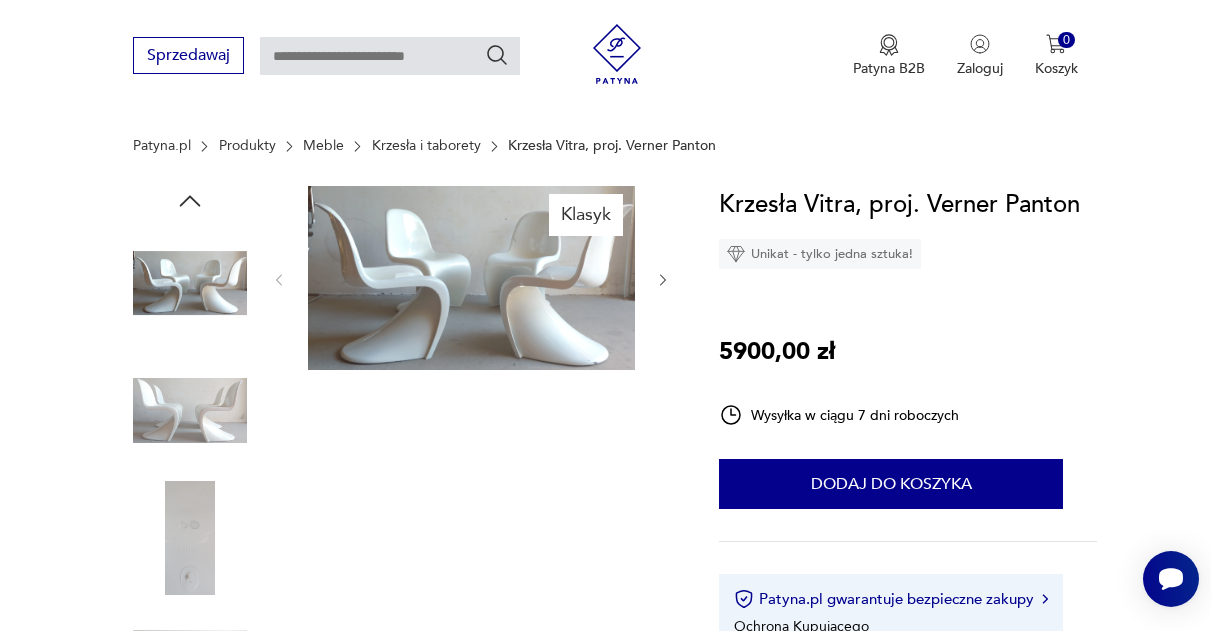 scroll, scrollTop: 0, scrollLeft: 0, axis: both 